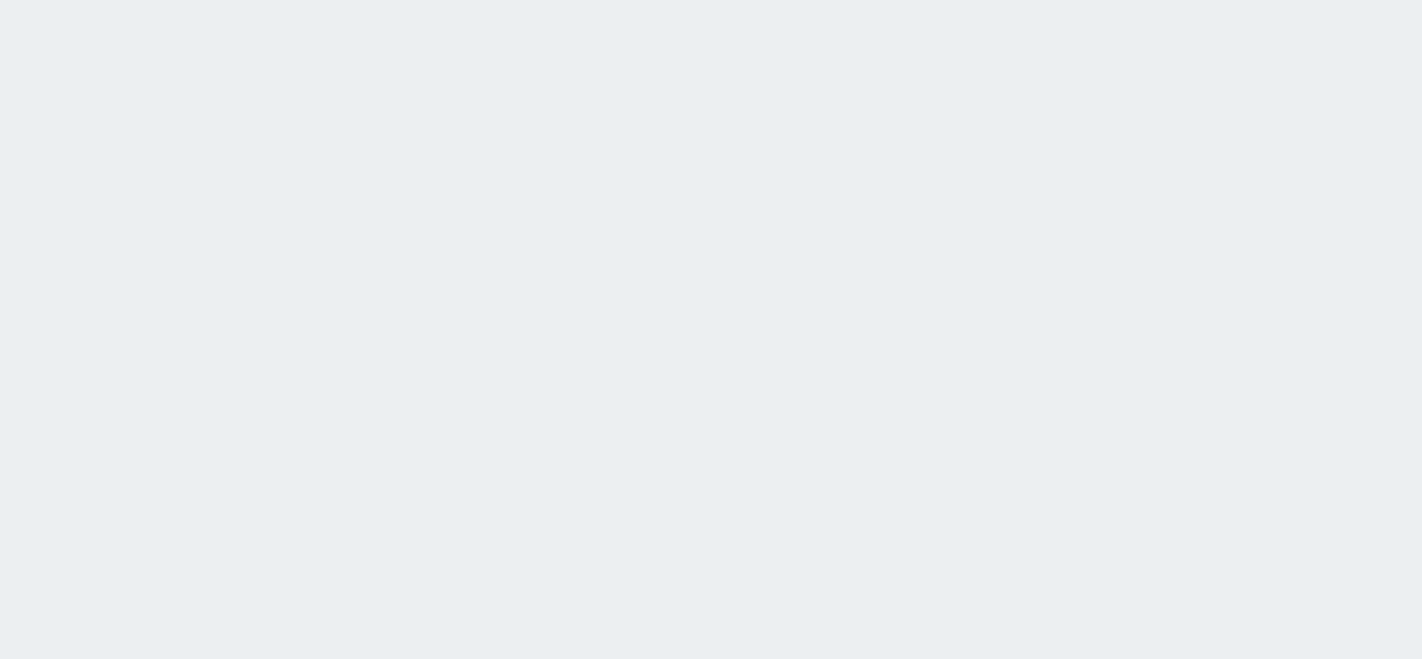 scroll, scrollTop: 0, scrollLeft: 0, axis: both 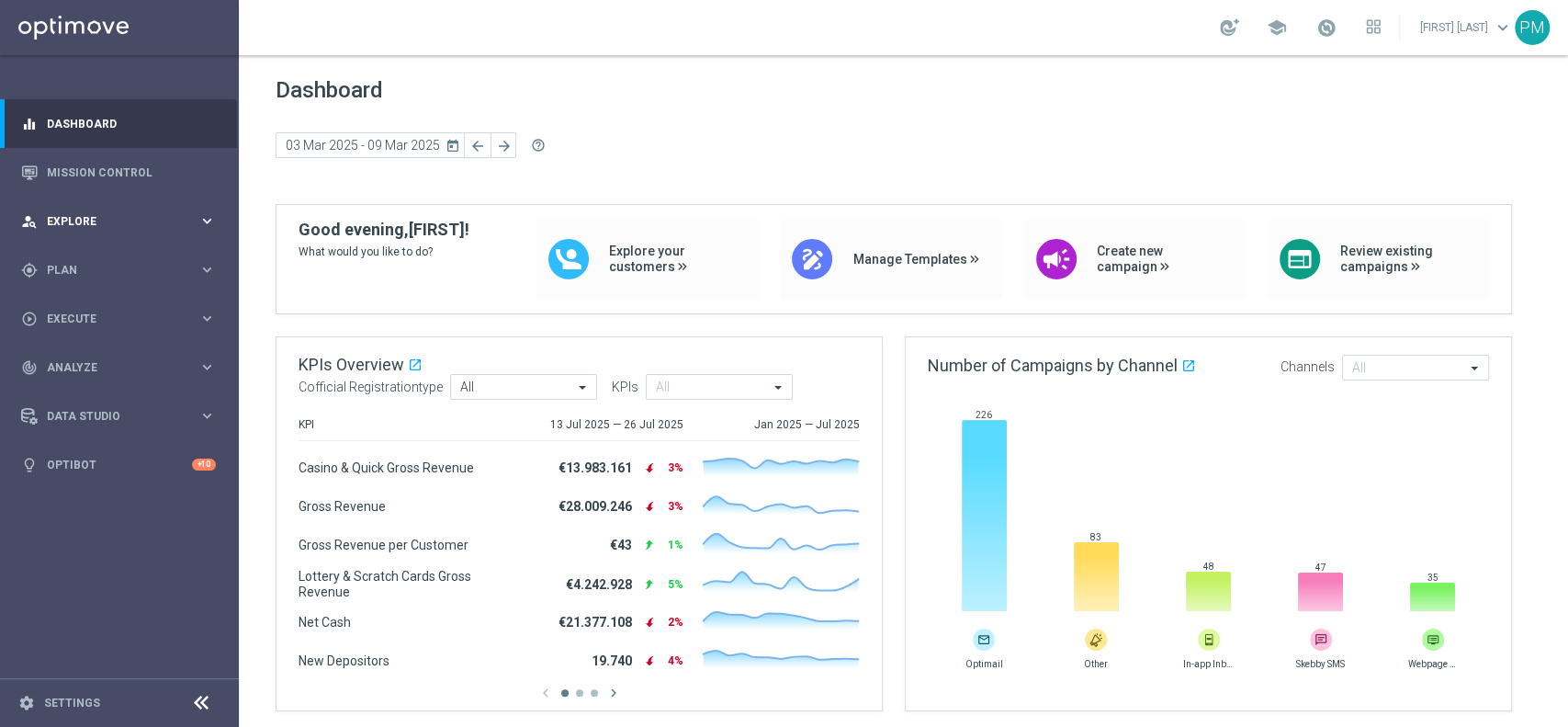 click on "Explore" at bounding box center [122, 222] 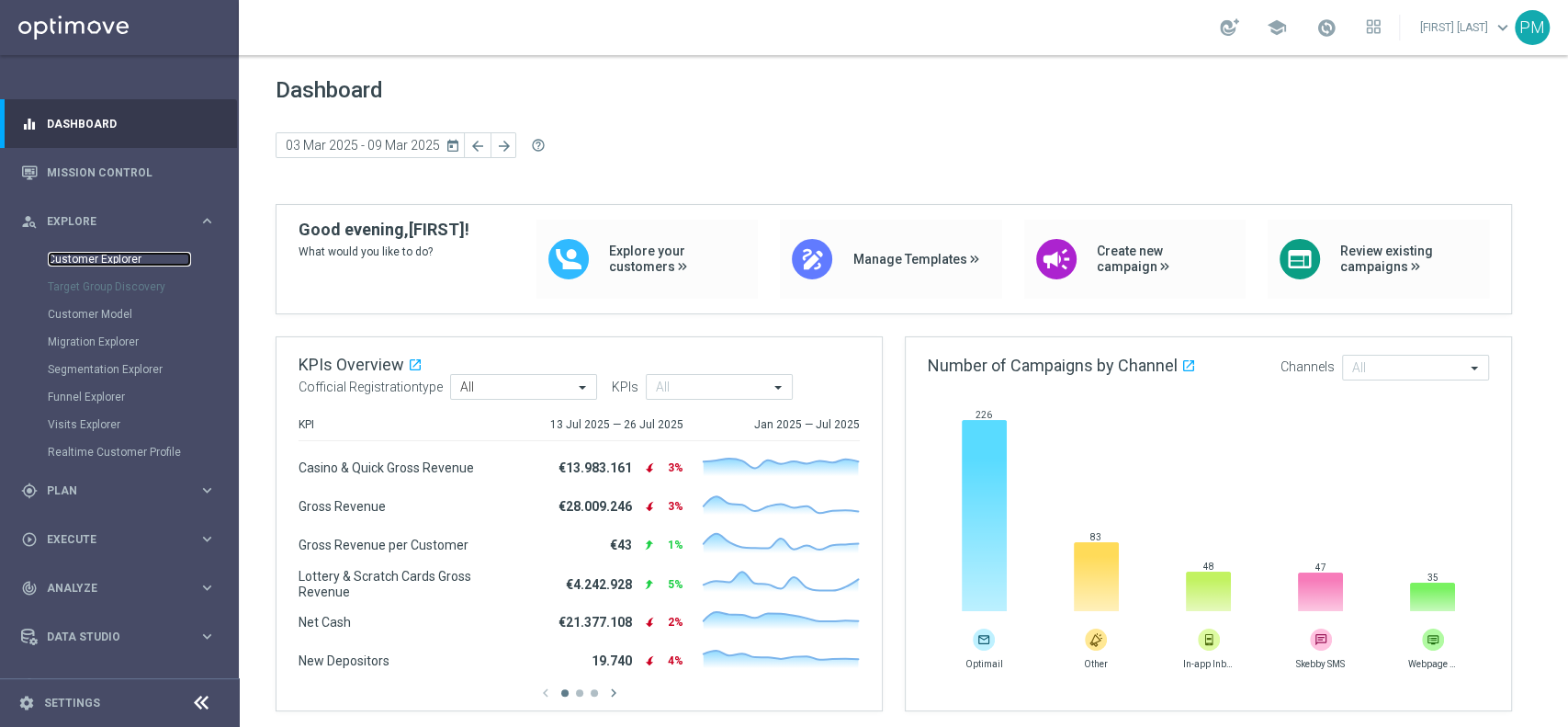 click on "Customer Explorer" at bounding box center (119, 259) 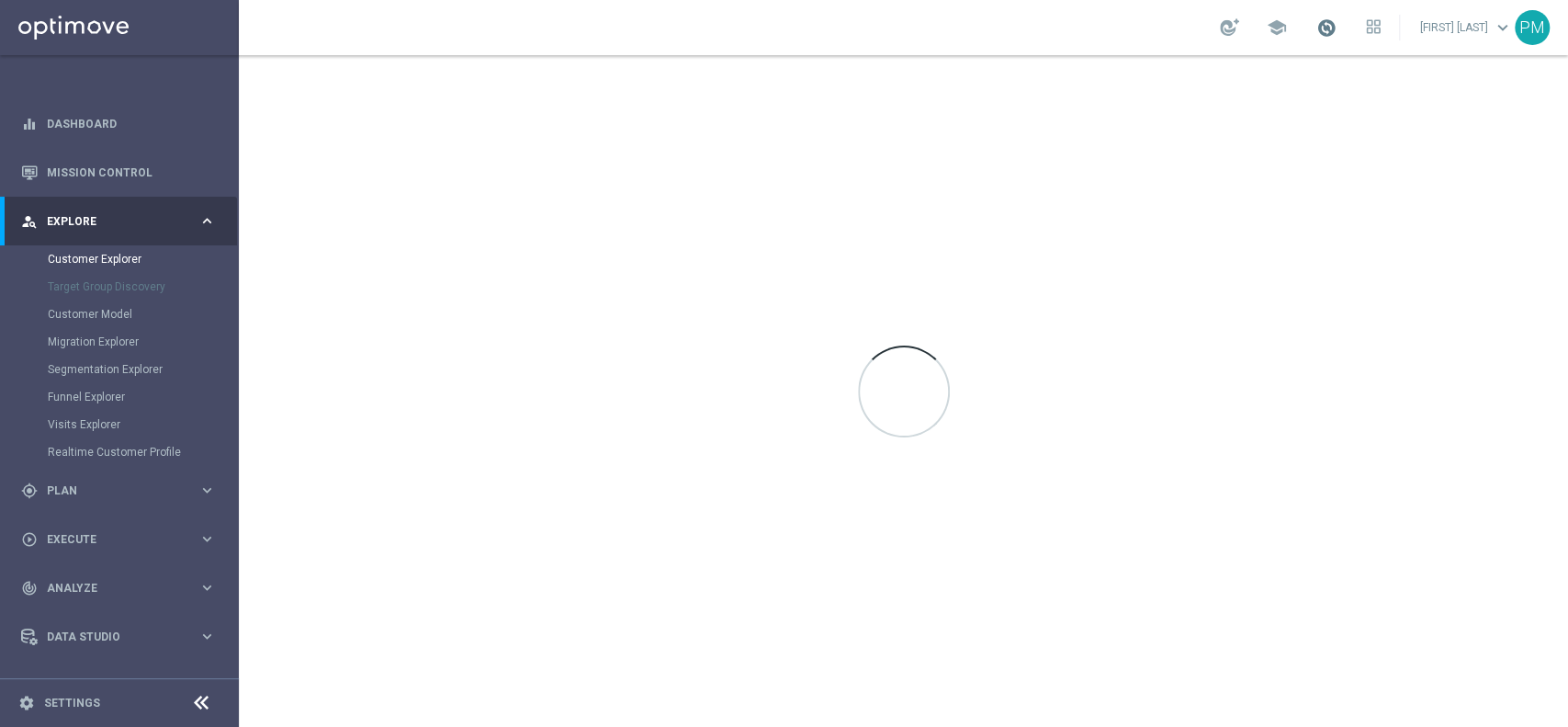 click at bounding box center [1326, 28] 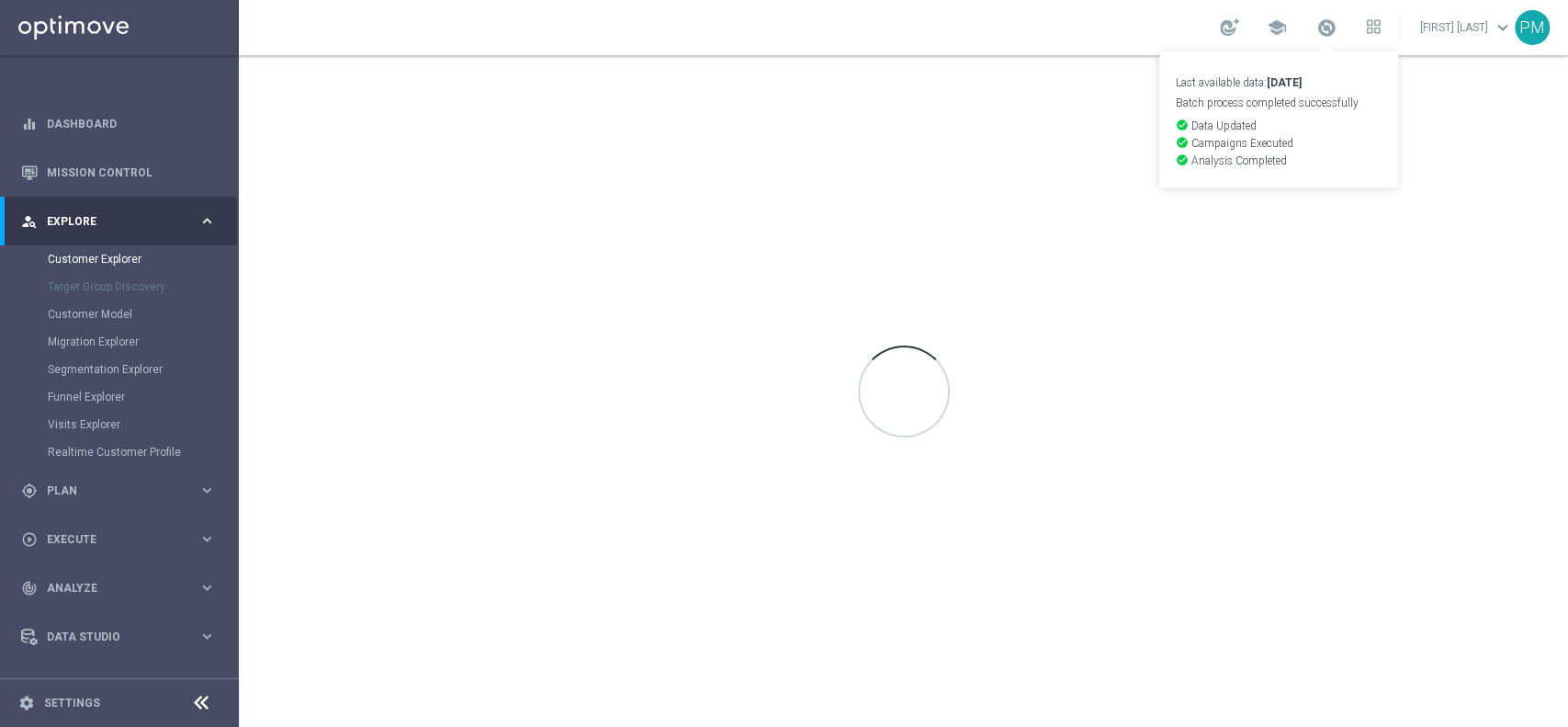 click on "[FIRST] [LAST]  keyboard_arrow_down" at bounding box center (903, 28) 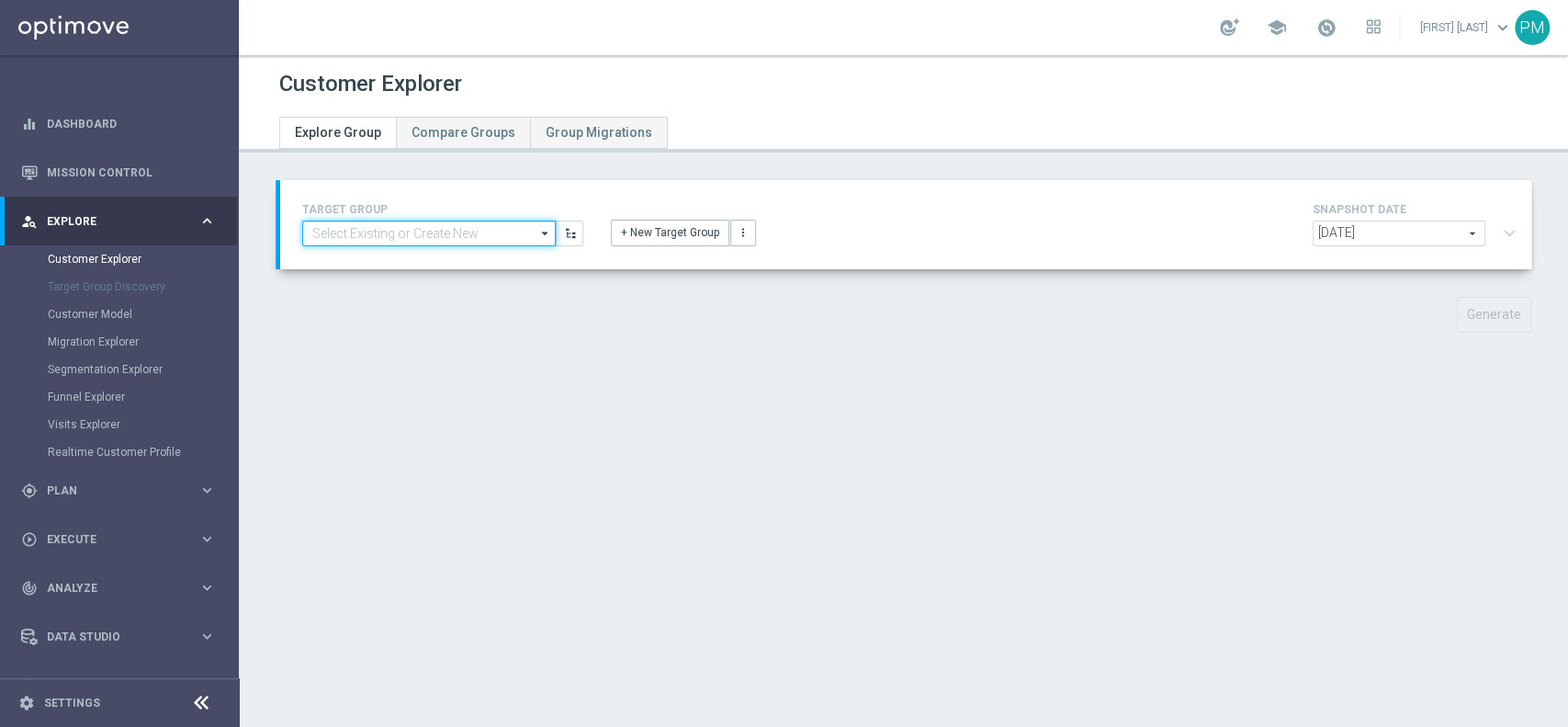 click 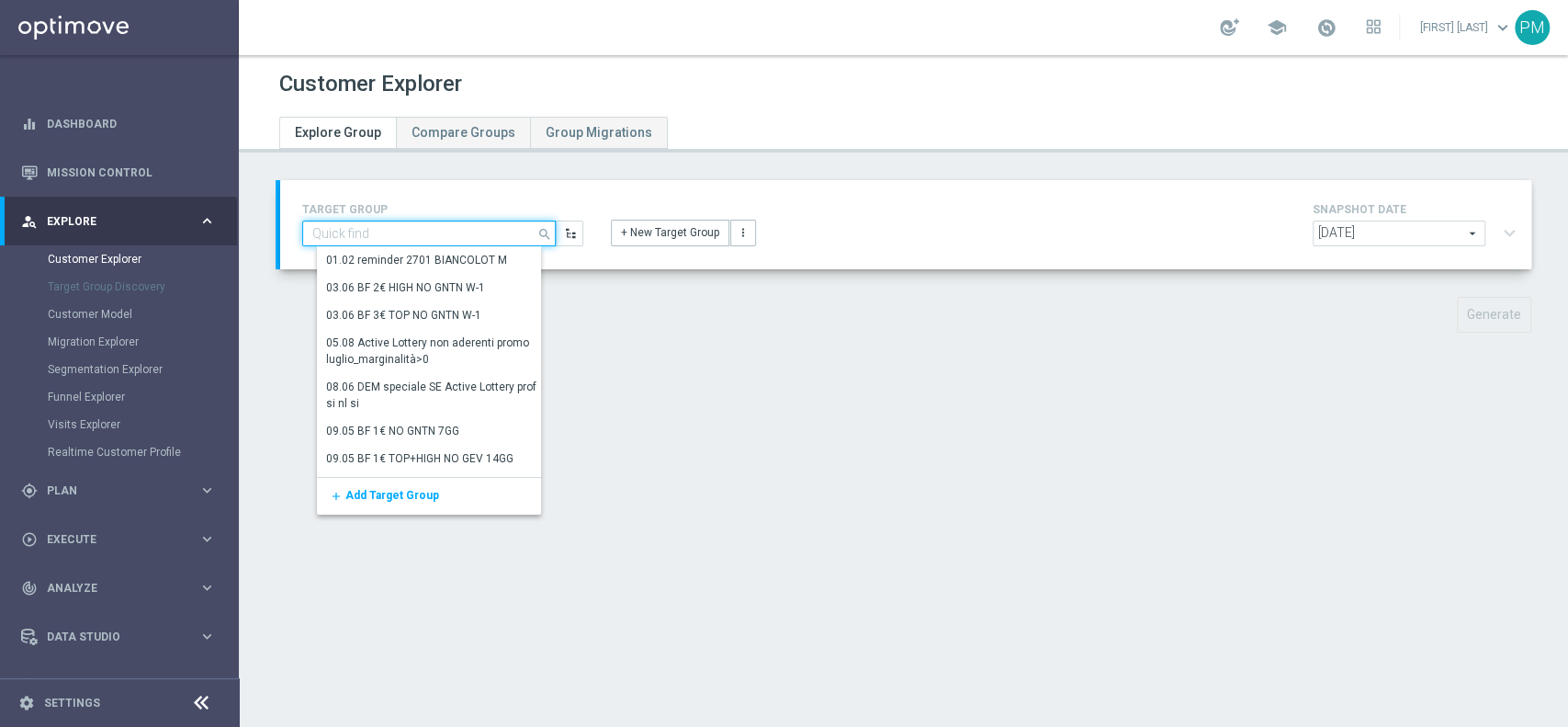 paste on "Active Sport profiling sì" 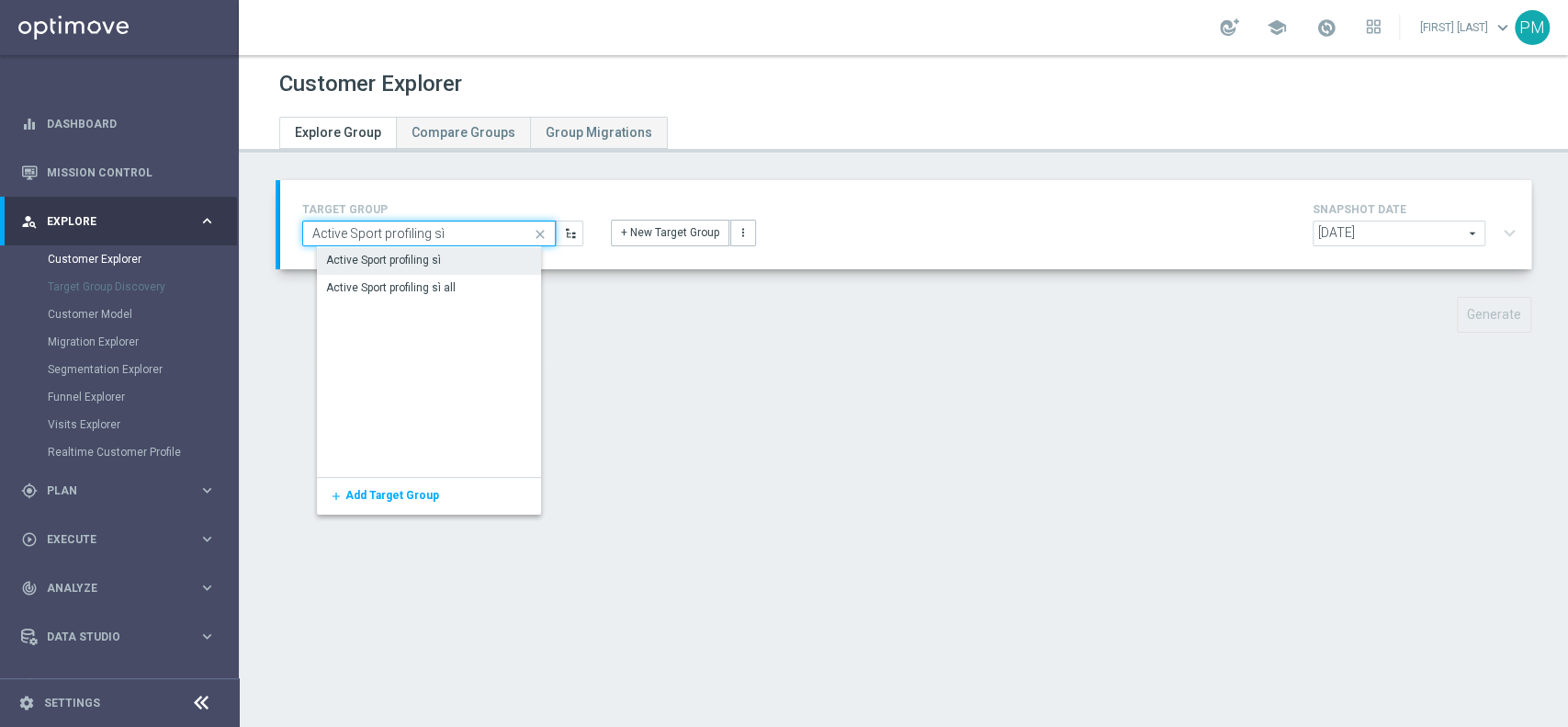 type on "Active Sport profiling sì" 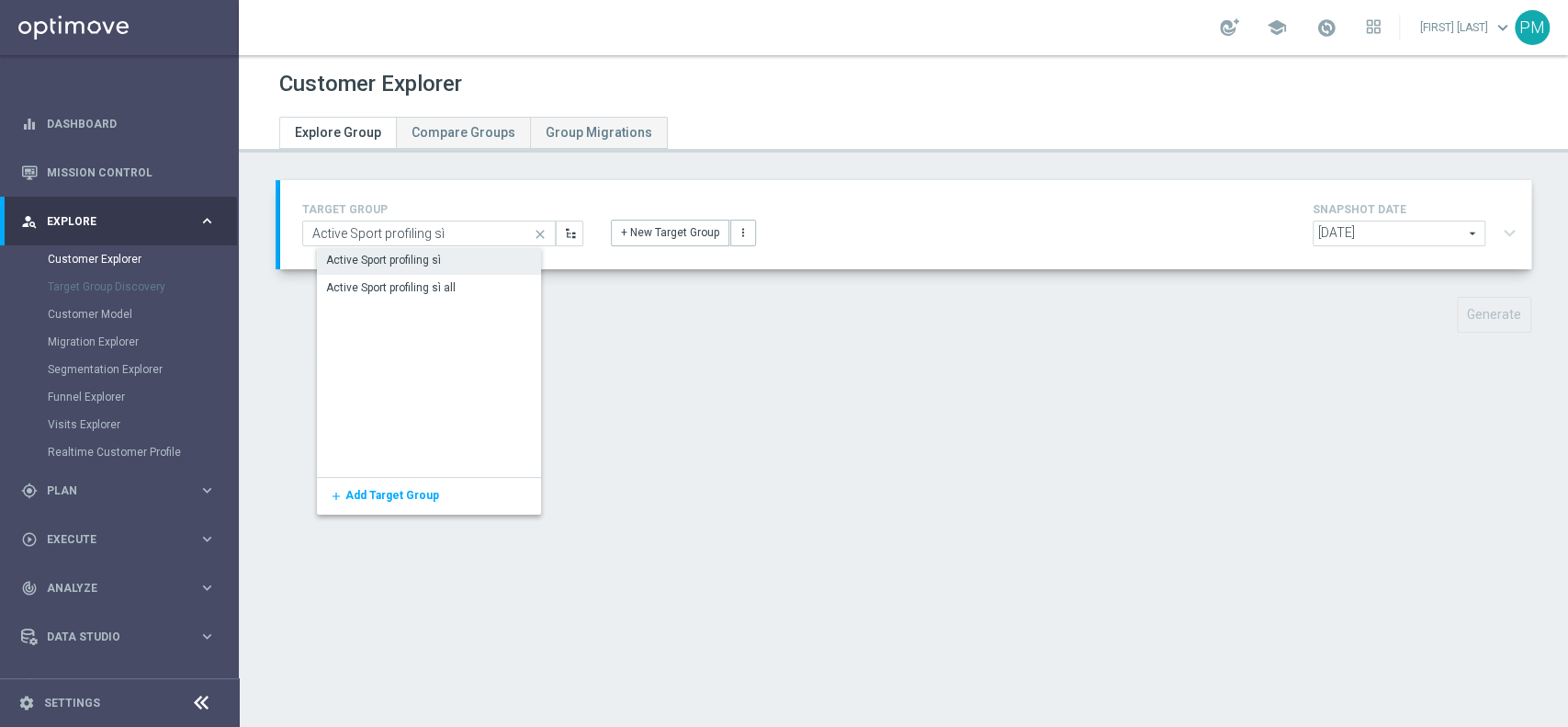 click on "Active Sport profiling sì" 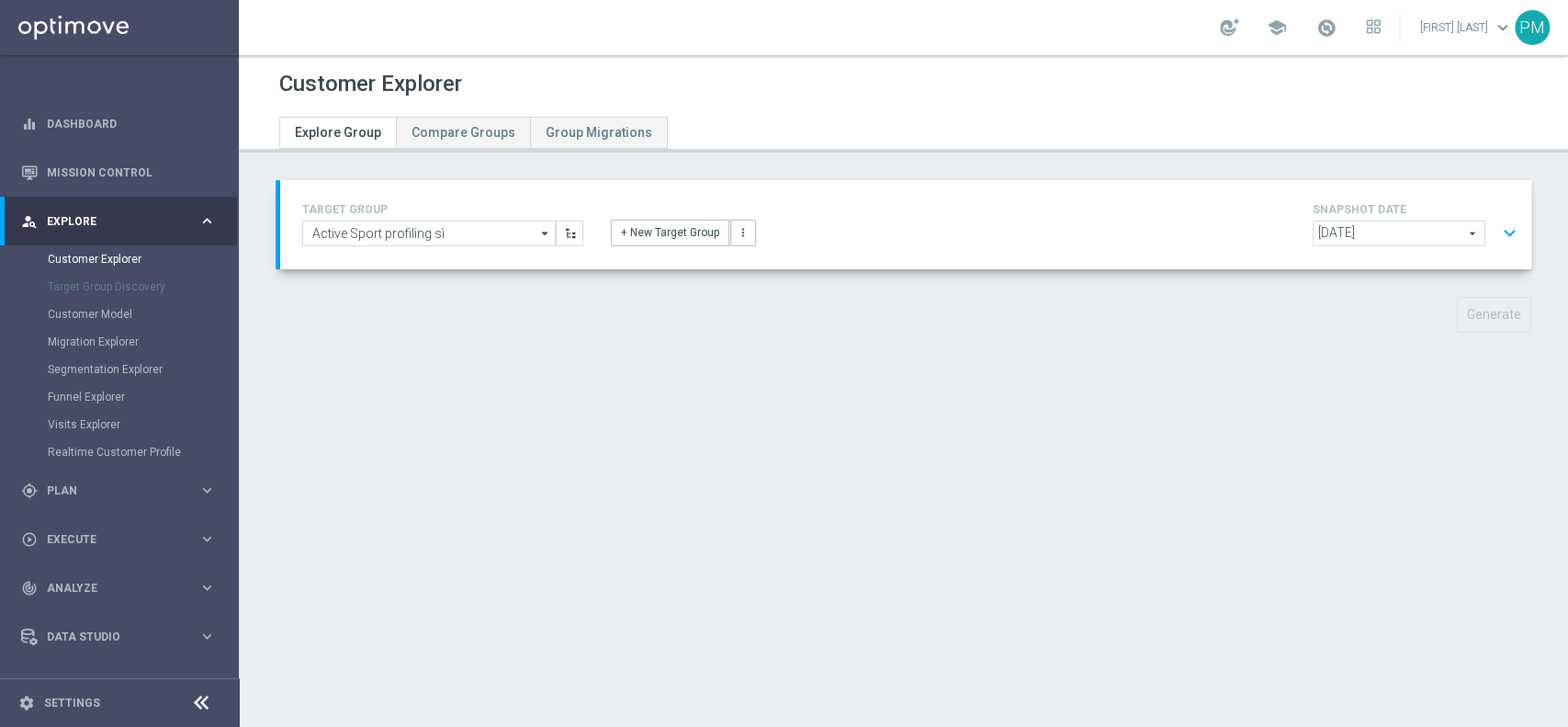 click on "[DATE]" 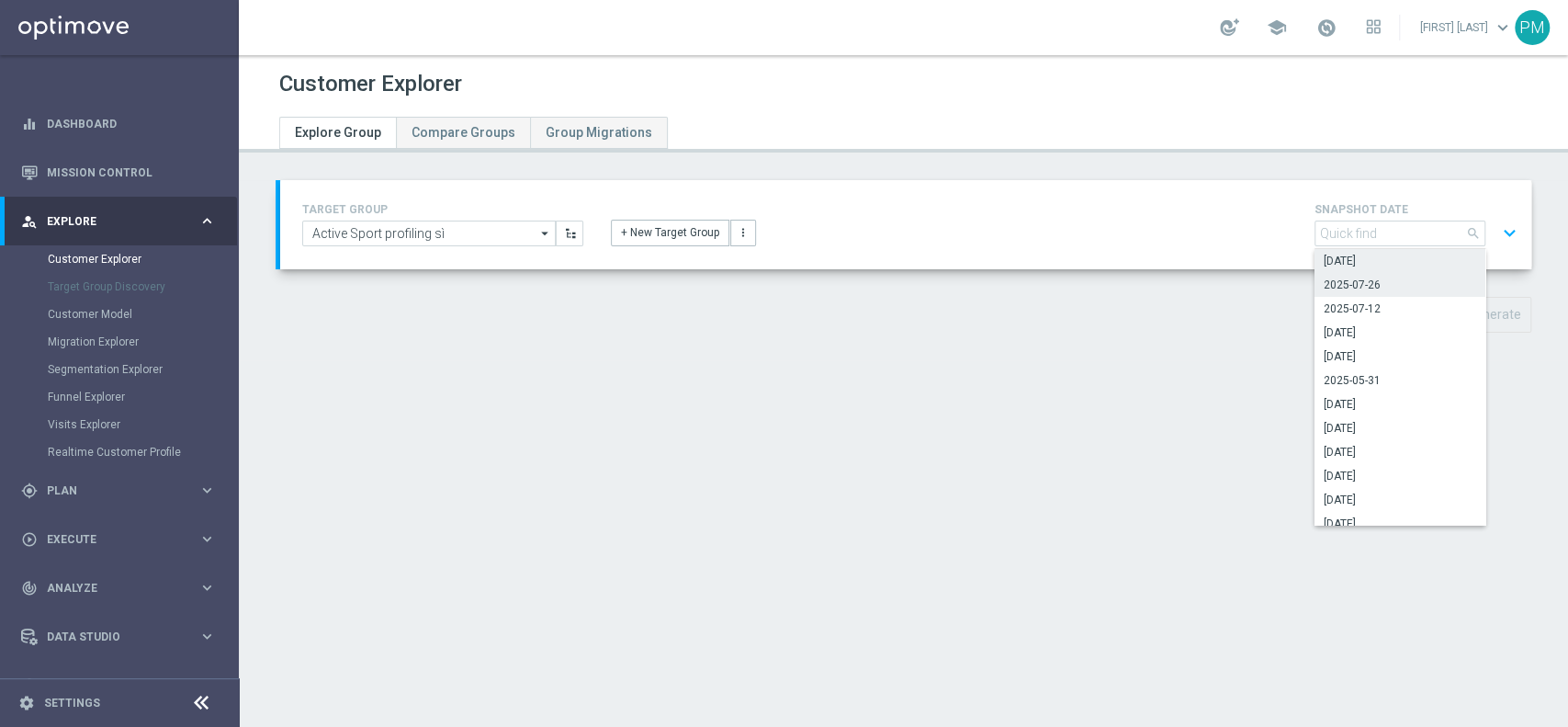 click on "2025-07-26" 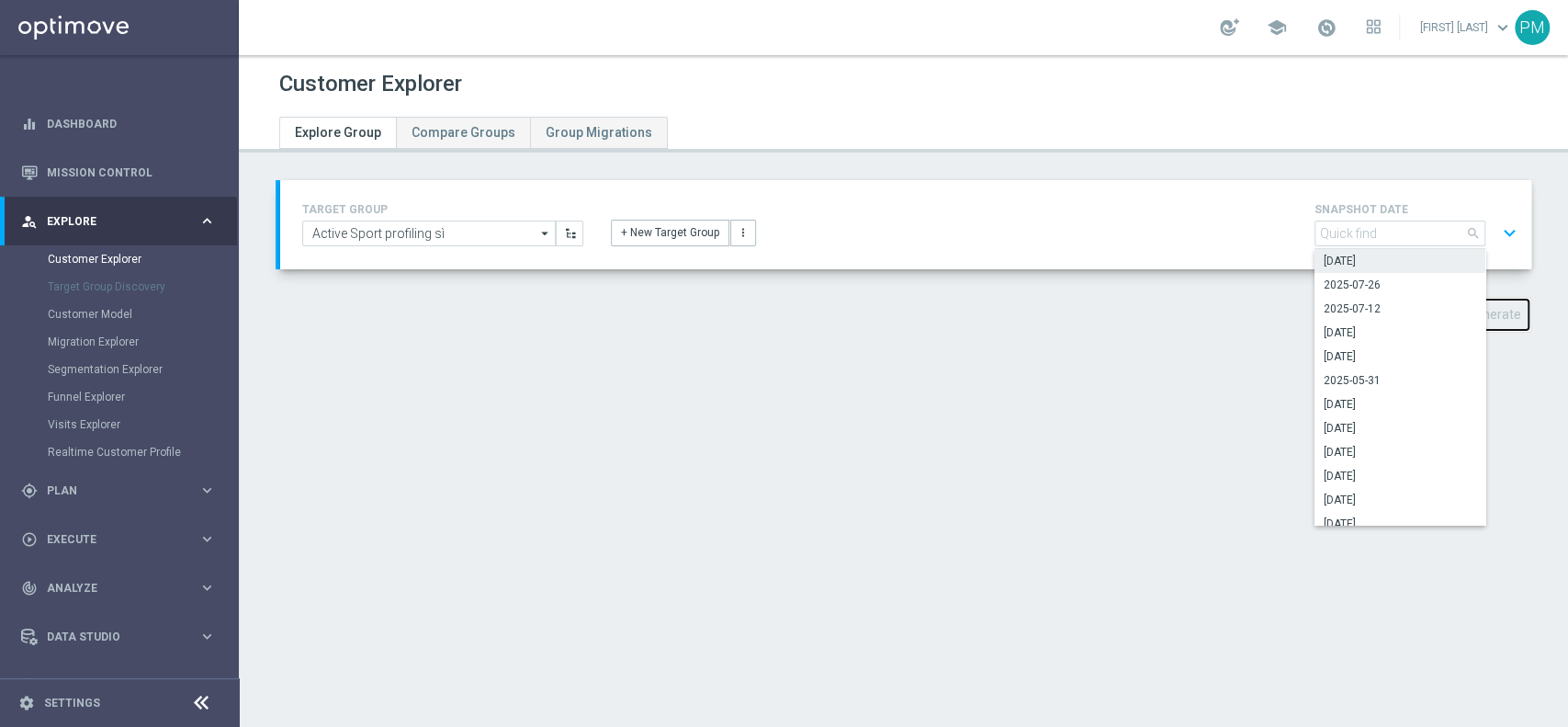 click on "Generate" 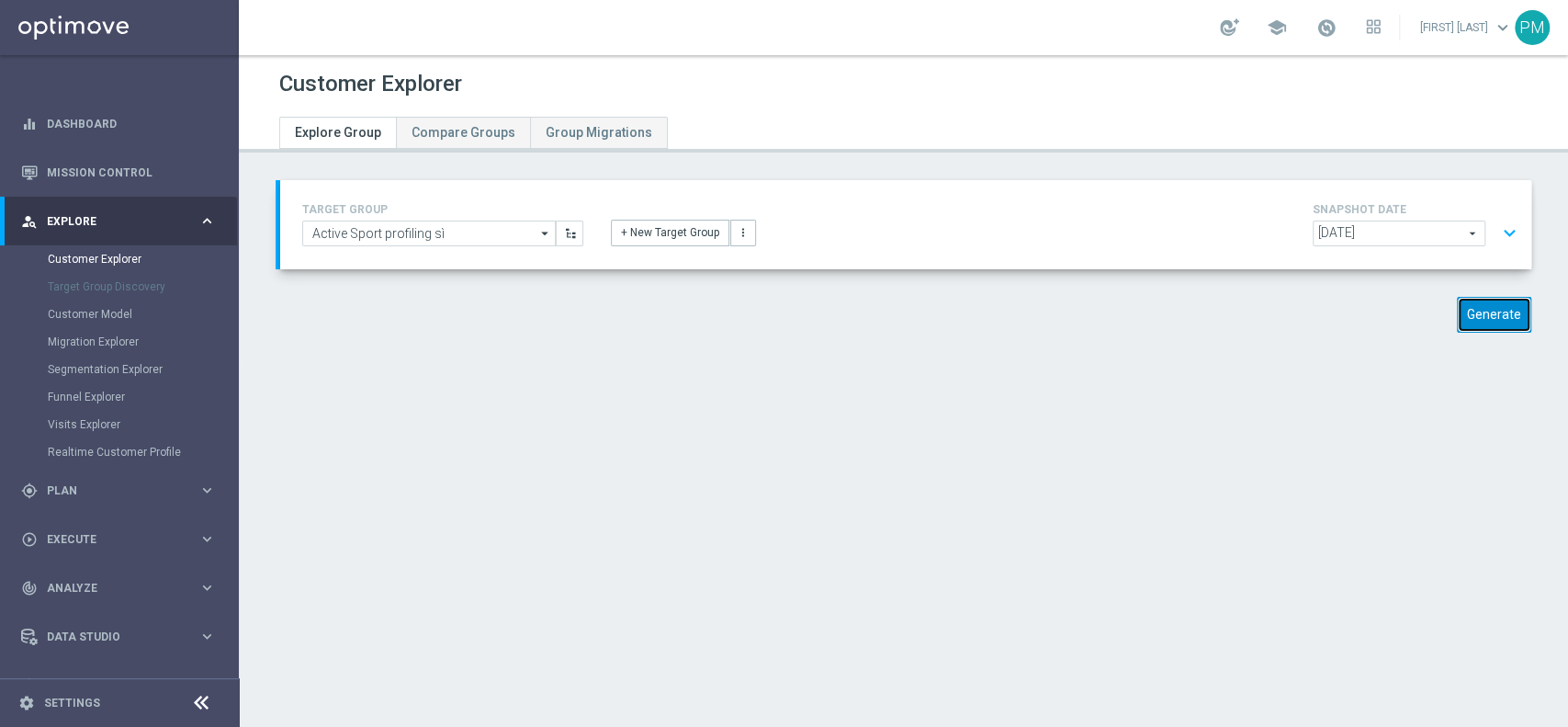 type on "2025-07-26" 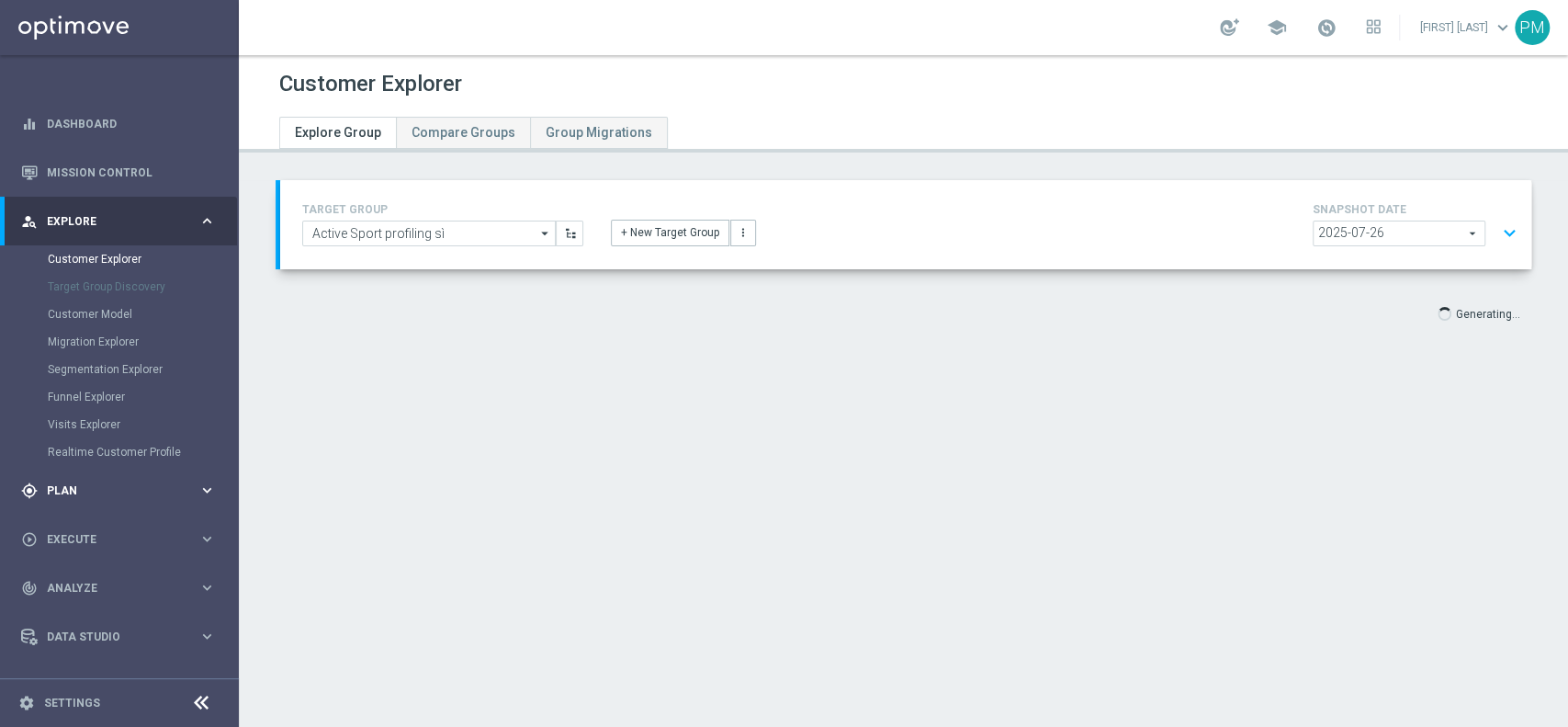 click on "Plan" at bounding box center (122, 491) 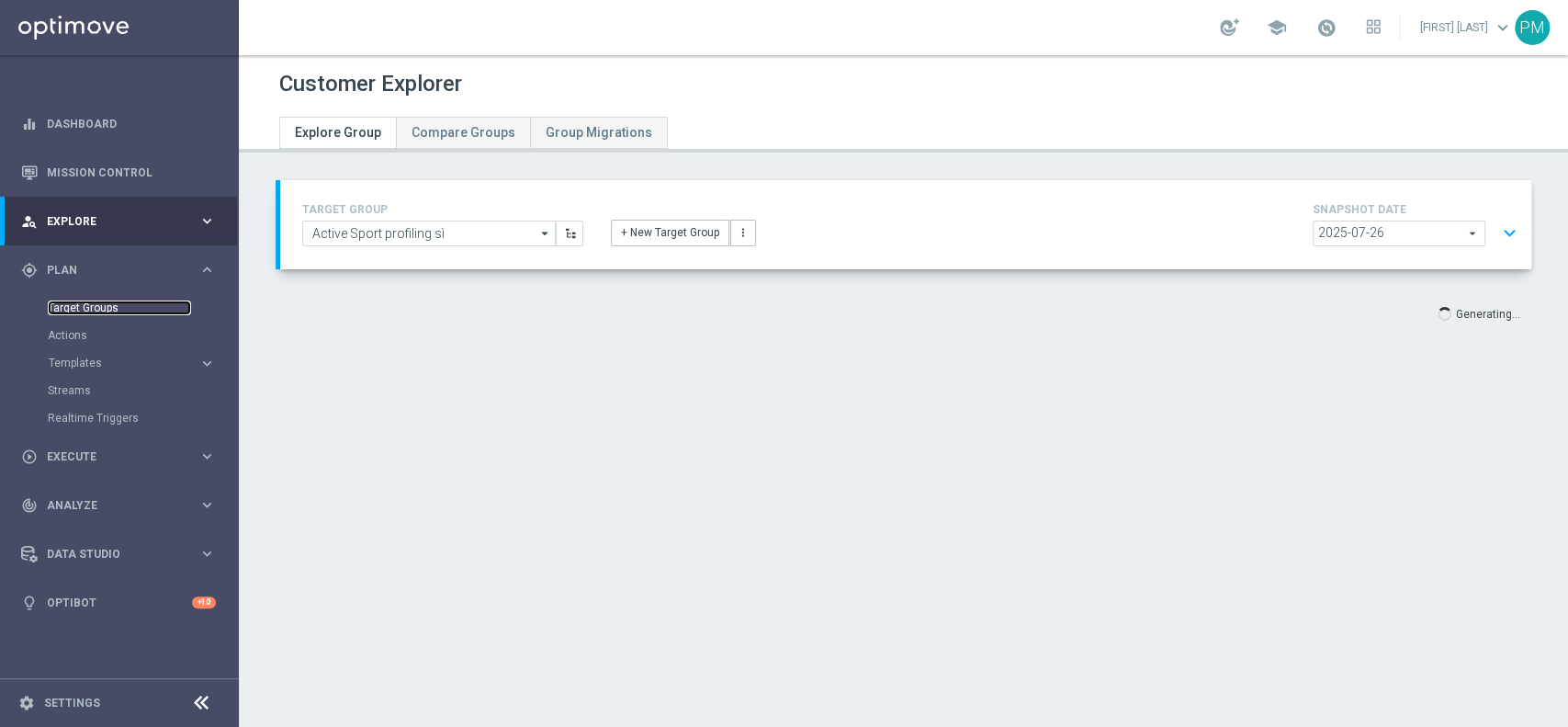 click on "Target Groups" at bounding box center [119, 308] 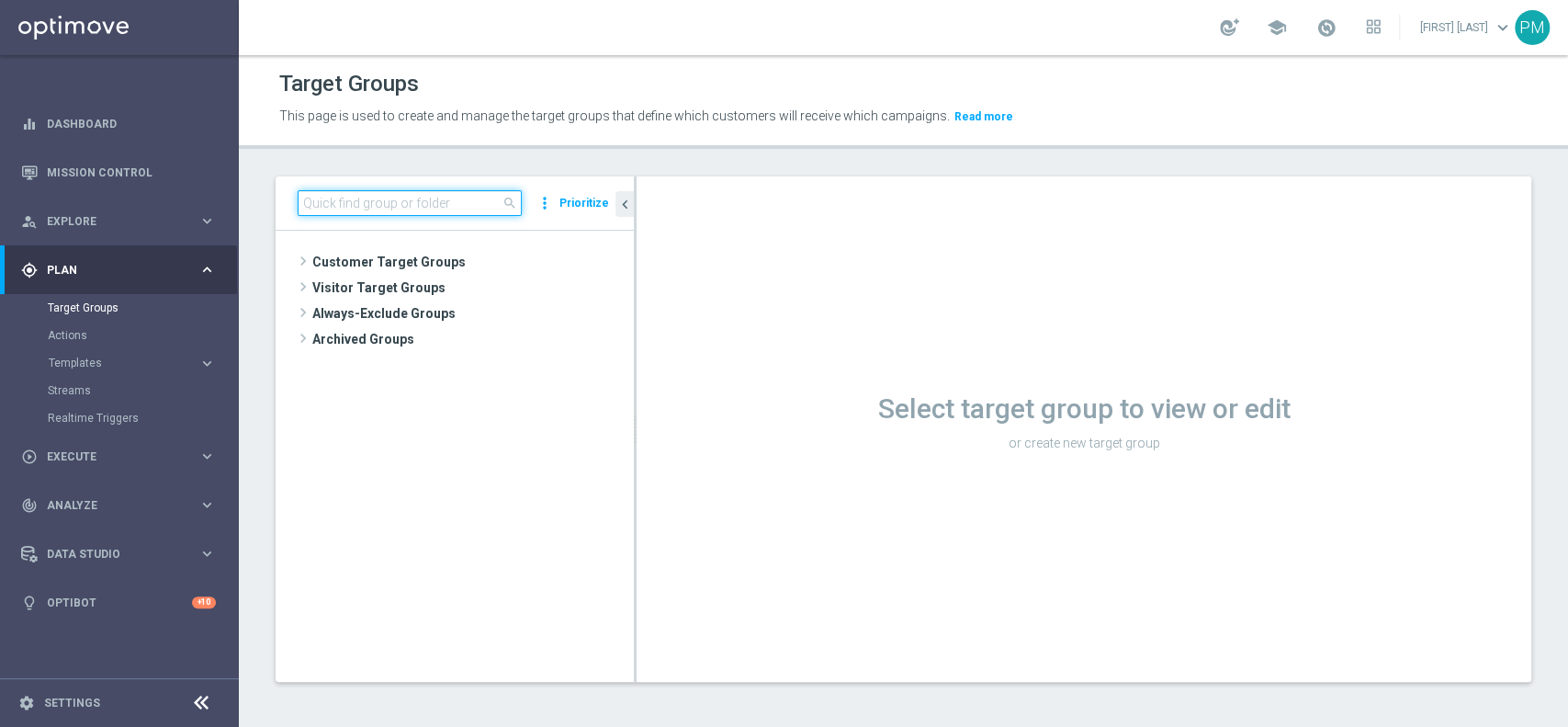 click at bounding box center [410, 203] 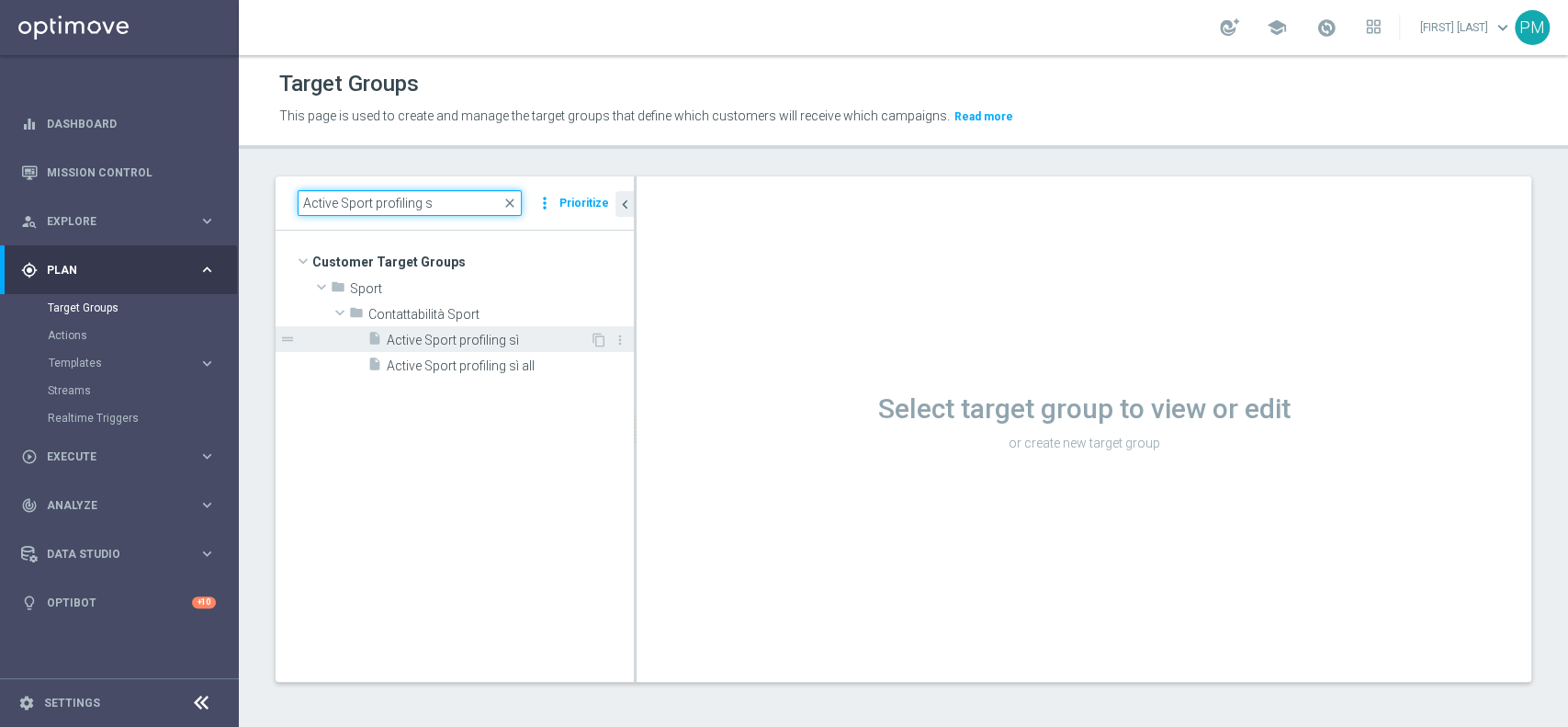 type on "Active Sport profiling s" 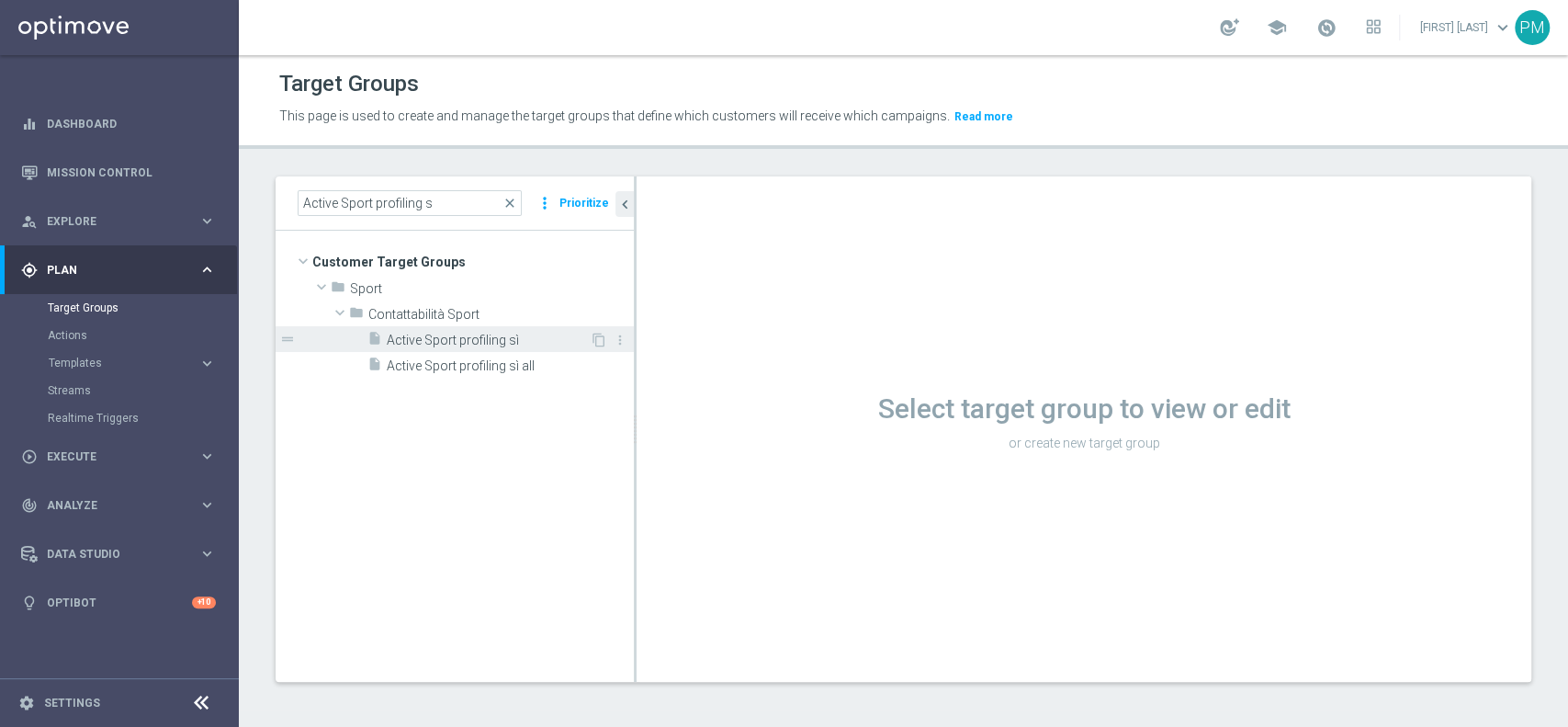 click on "Active Sport profiling sì" at bounding box center [488, 340] 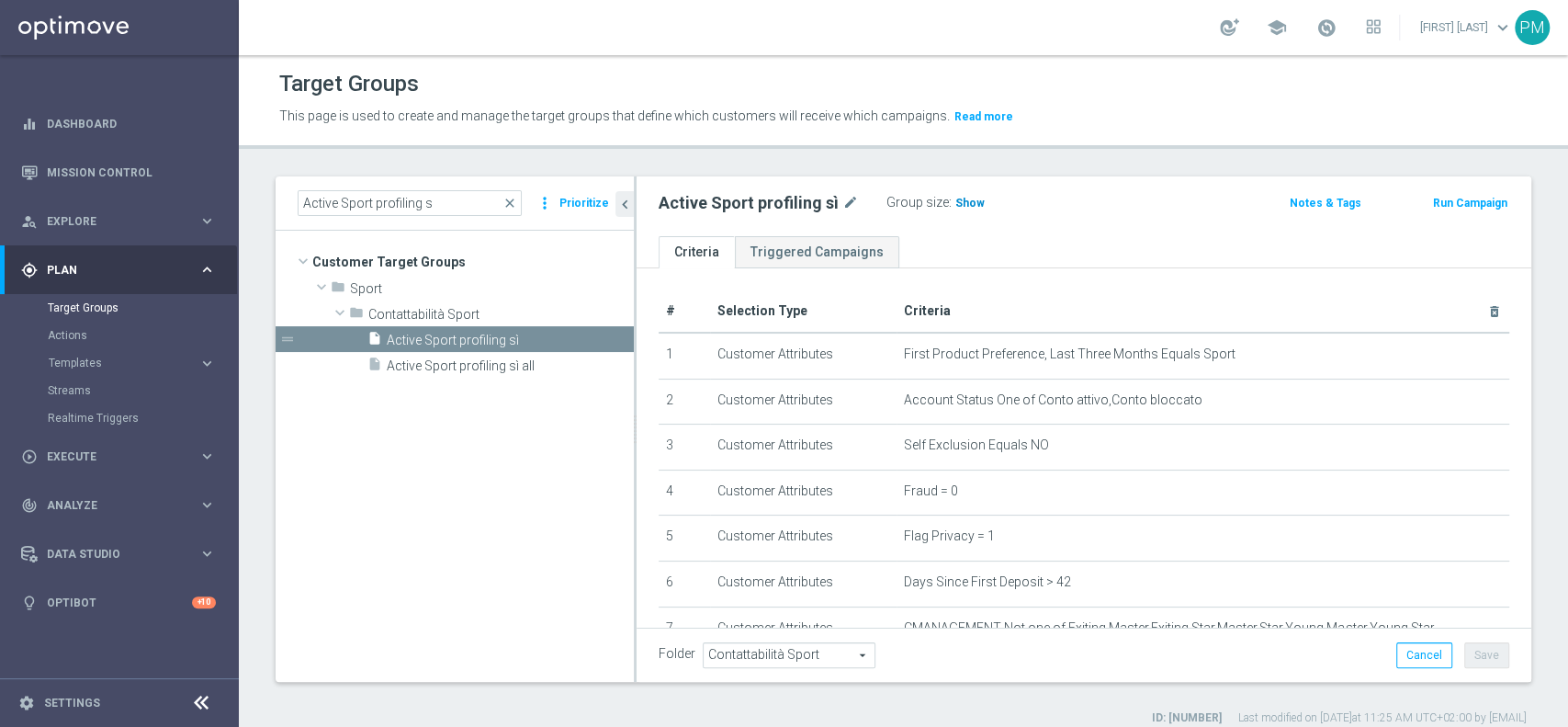 click on "Show" 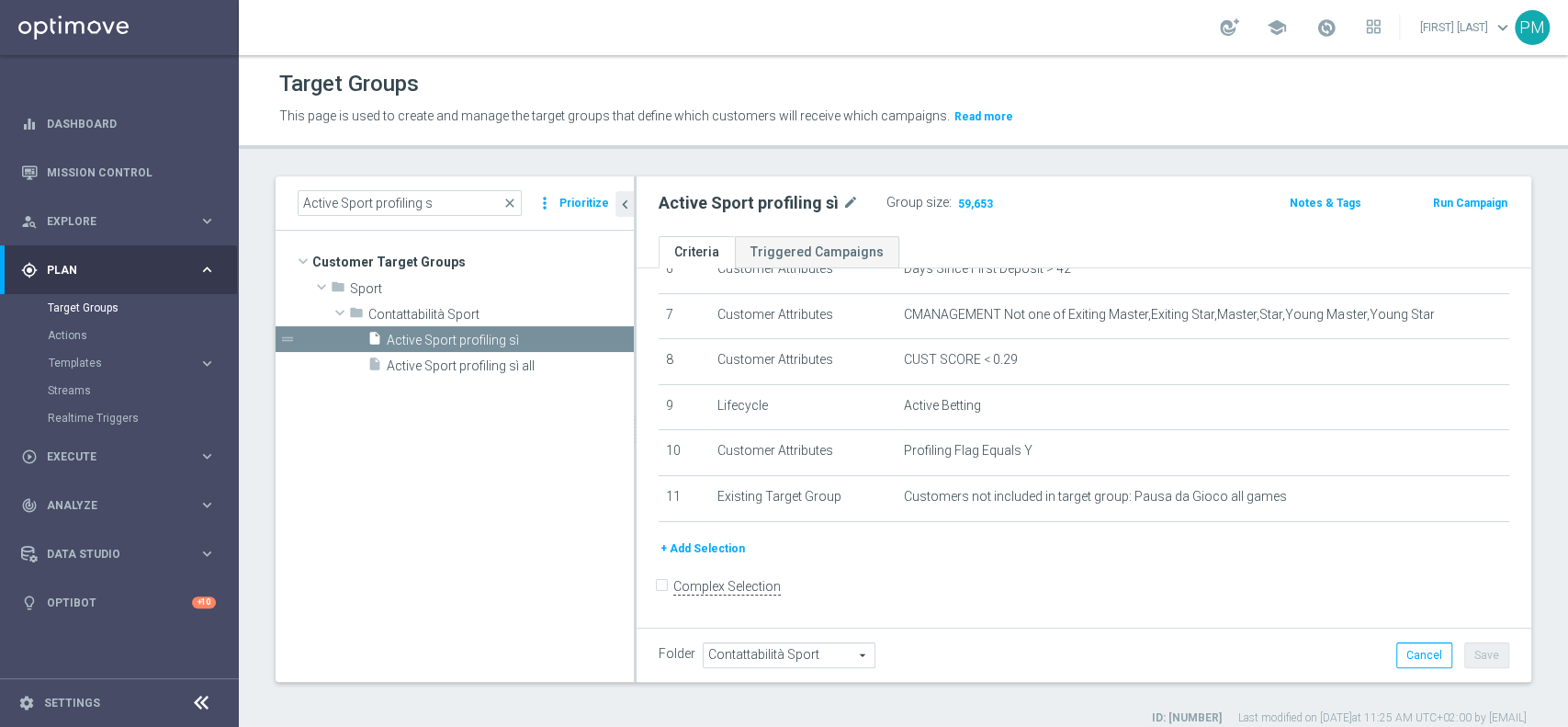 scroll, scrollTop: 0, scrollLeft: 0, axis: both 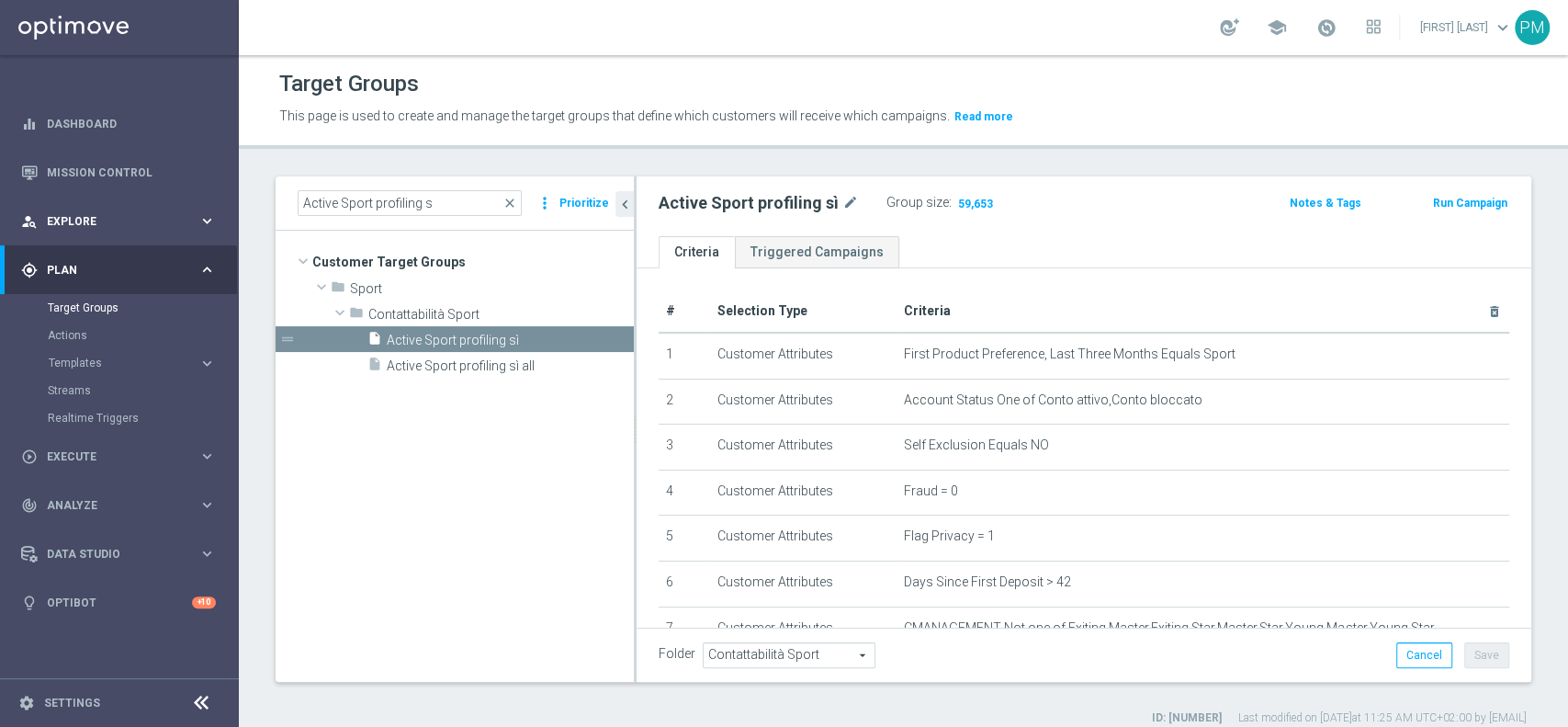 click on "person_search
Explore
keyboard_arrow_right" at bounding box center [118, 221] 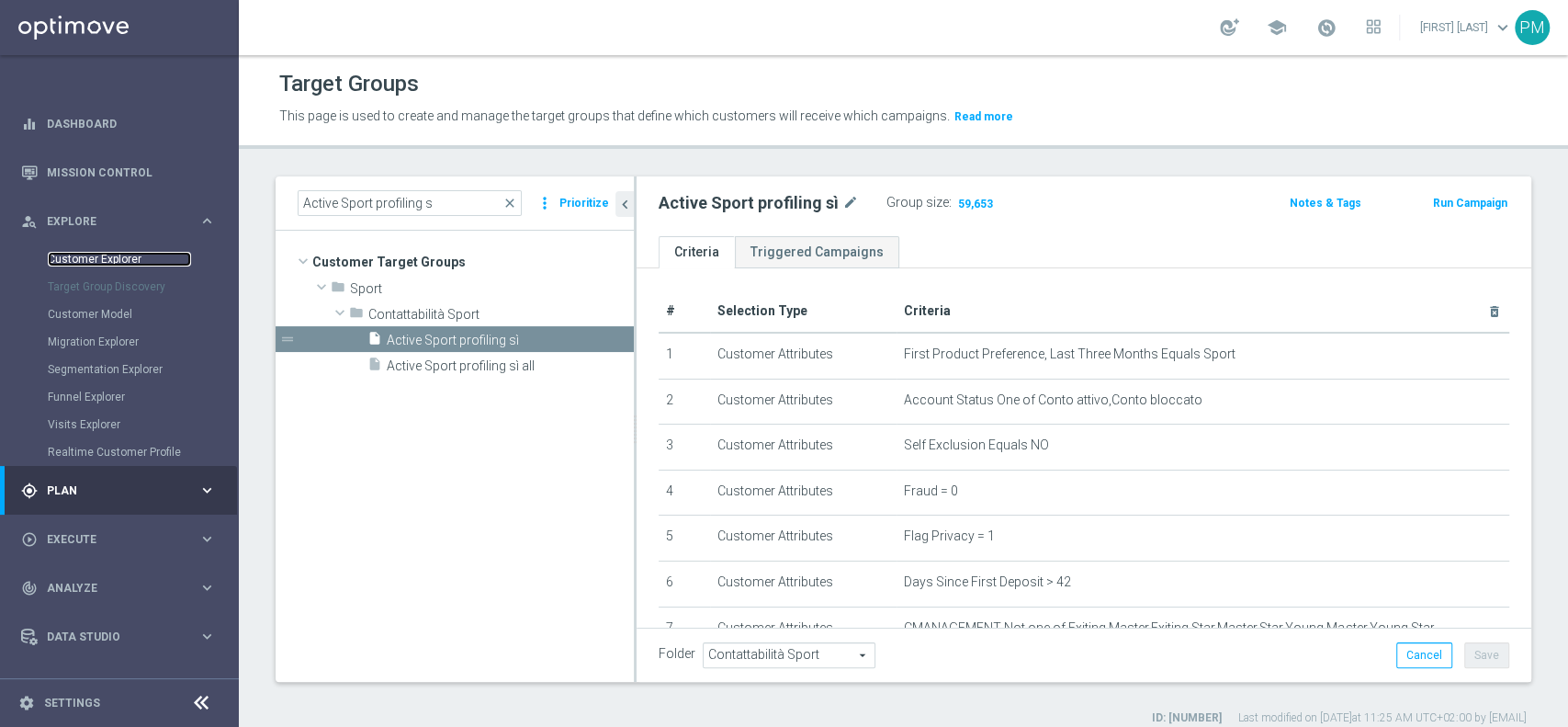 click on "Customer Explorer" at bounding box center (119, 259) 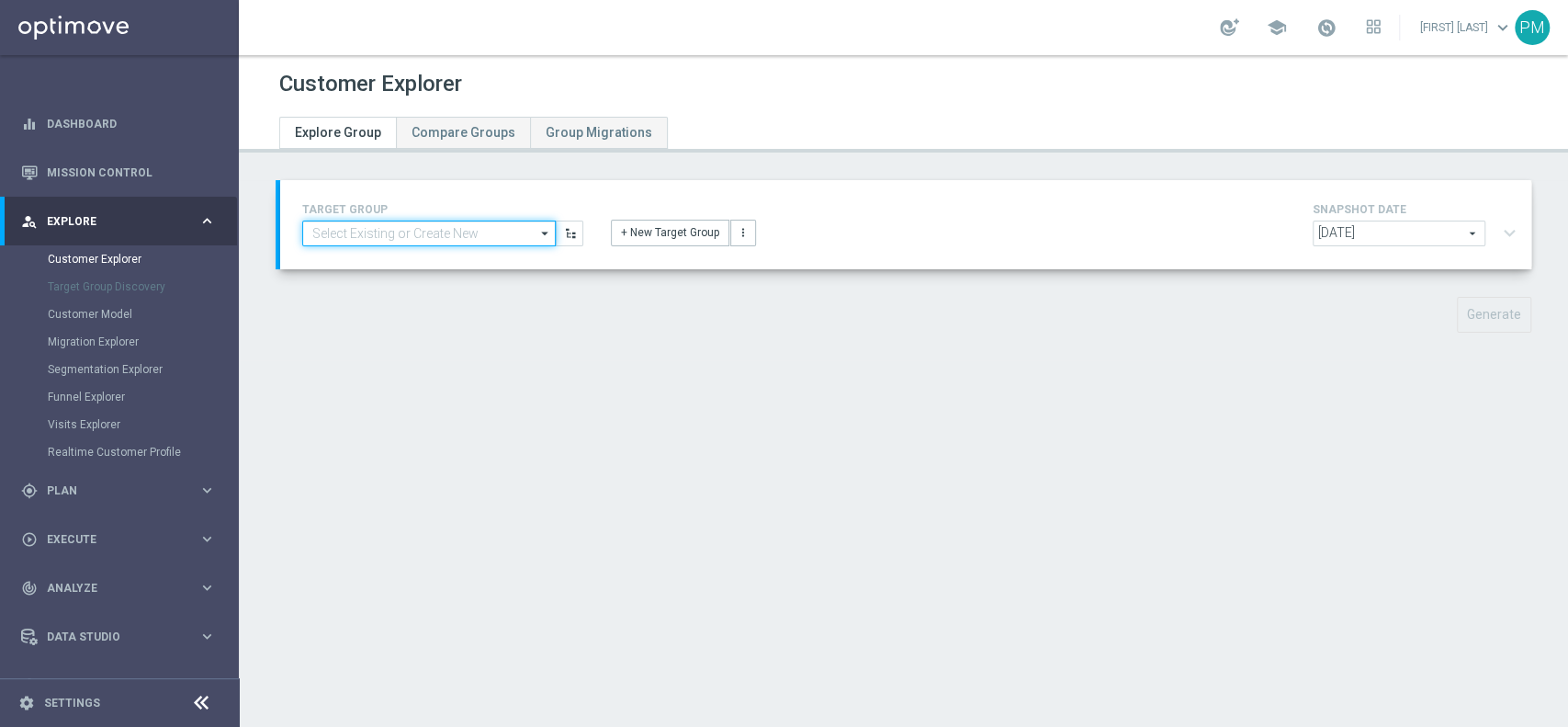 click 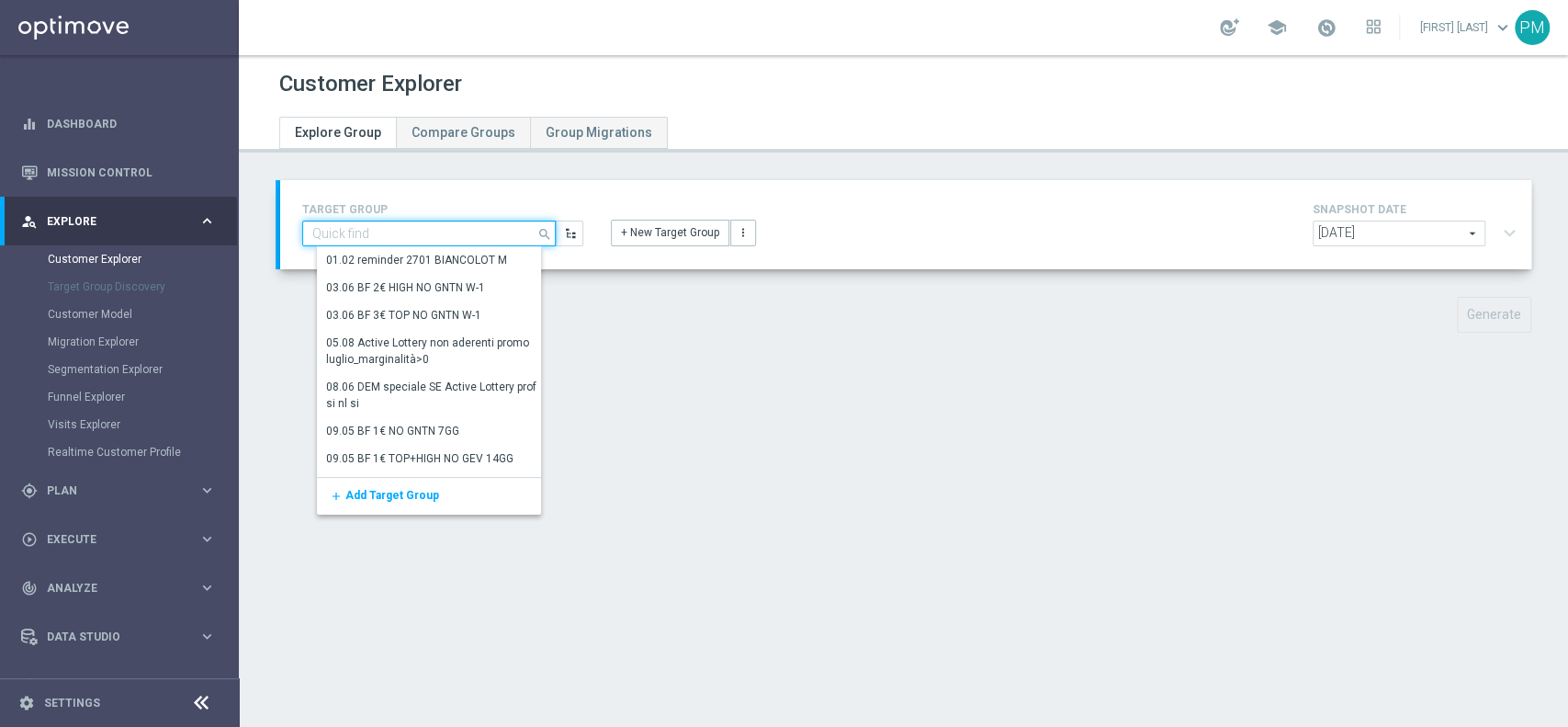 paste on "Active Sport profiling sì" 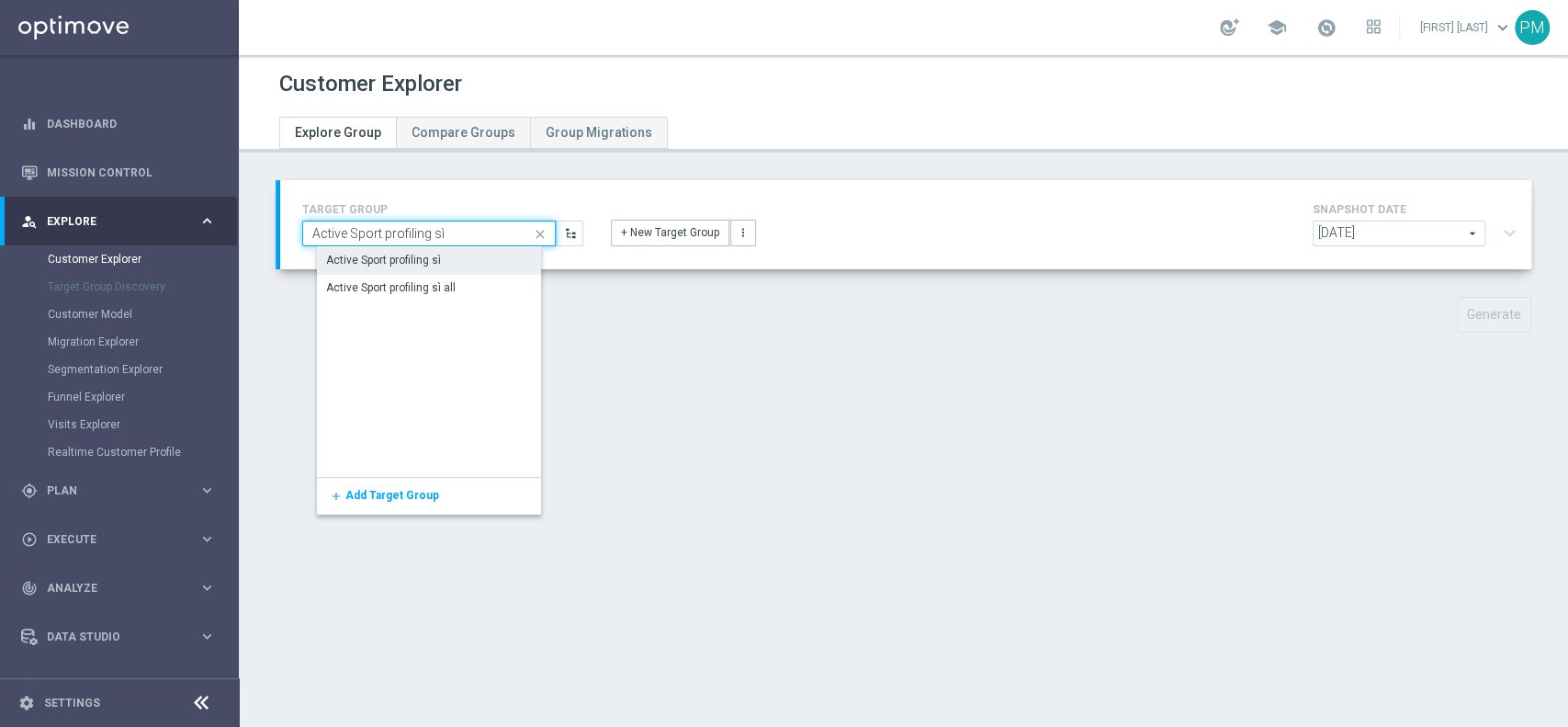 type on "Active Sport profiling sì" 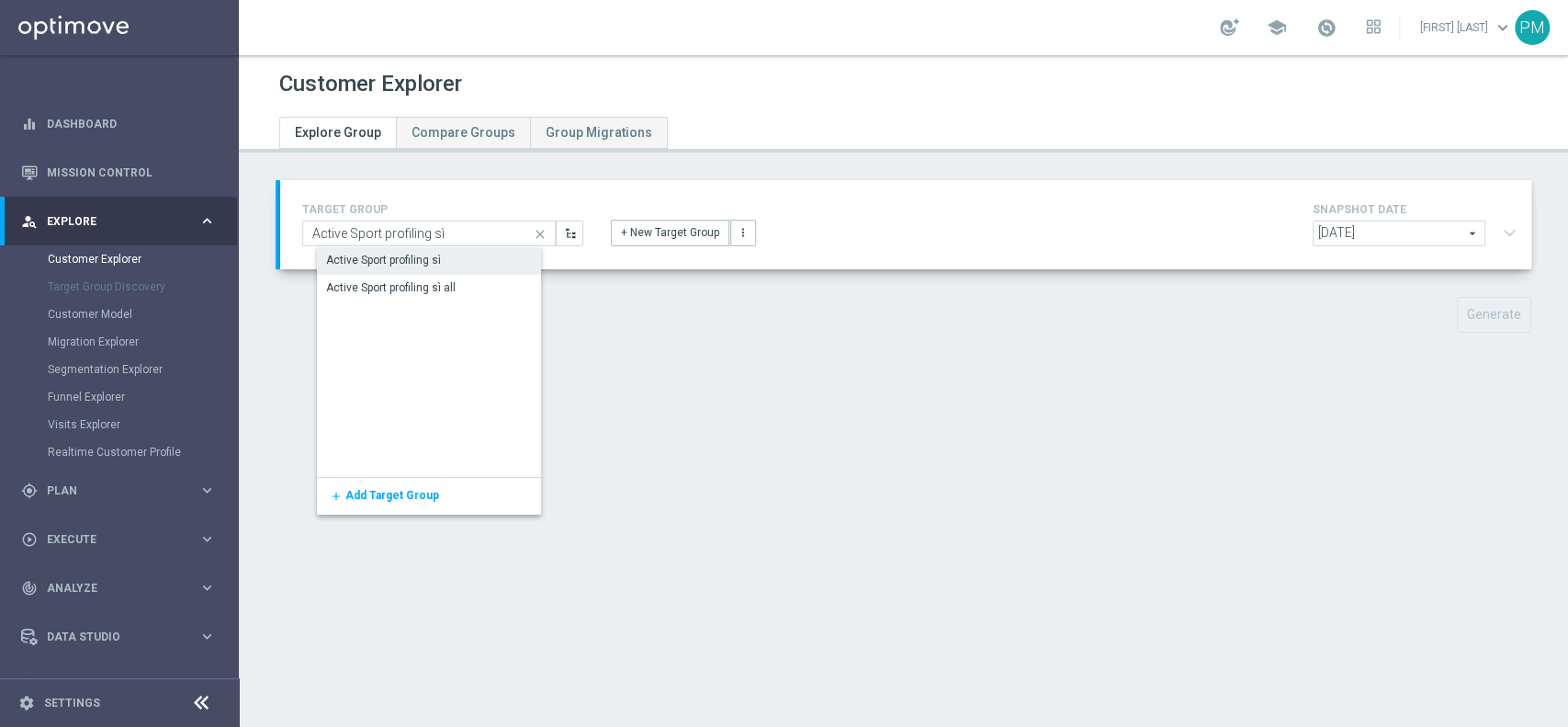 click on "Active Sport profiling sì" 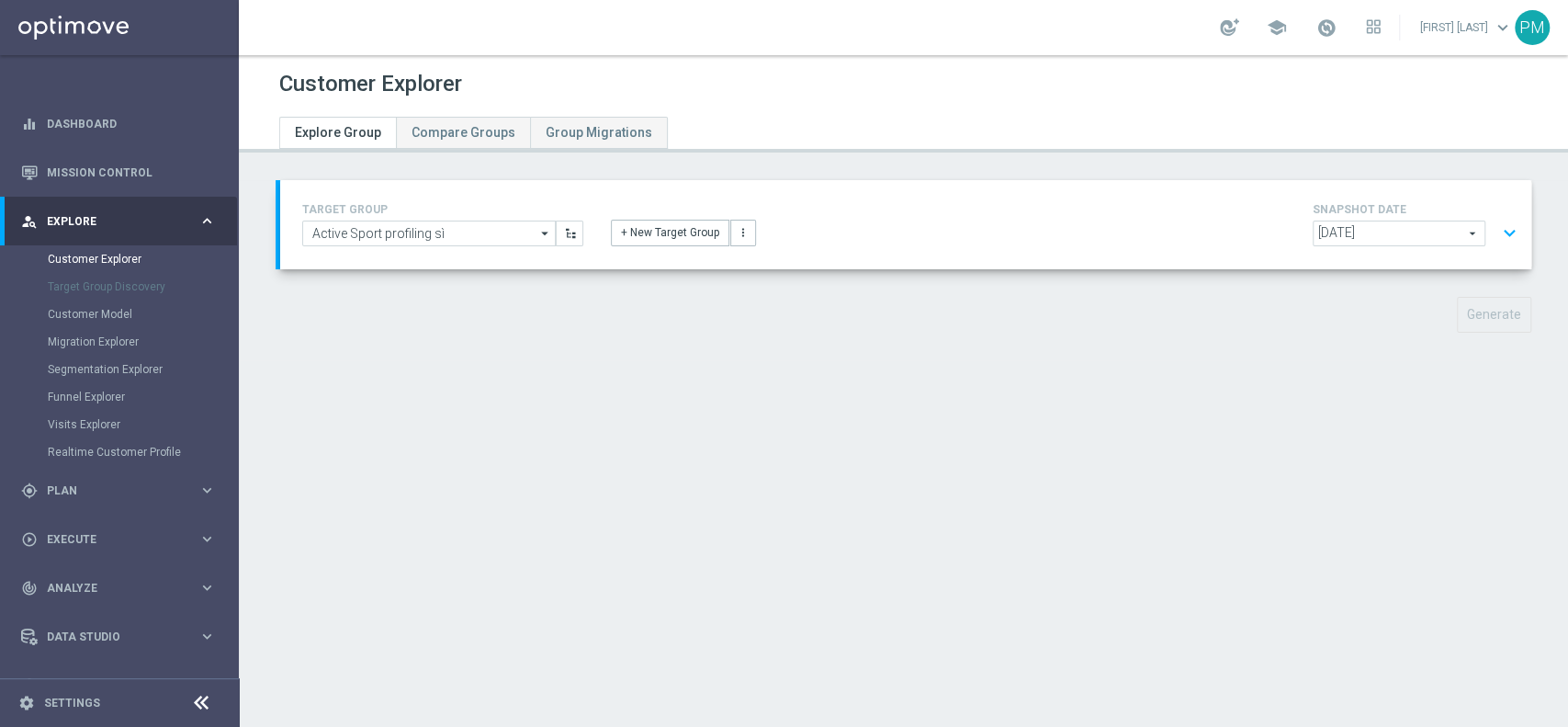 click on "[DATE]" 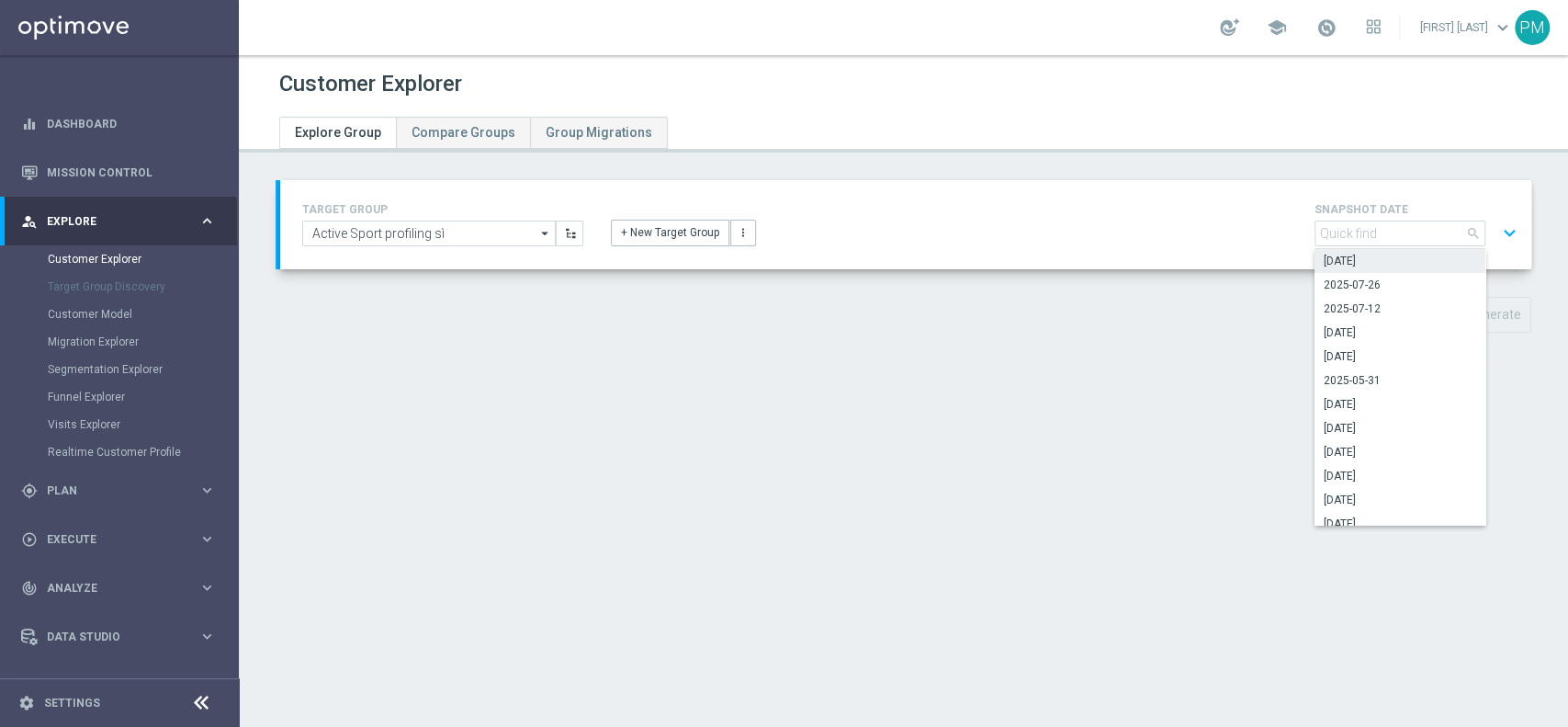 click on "2025-07-26" 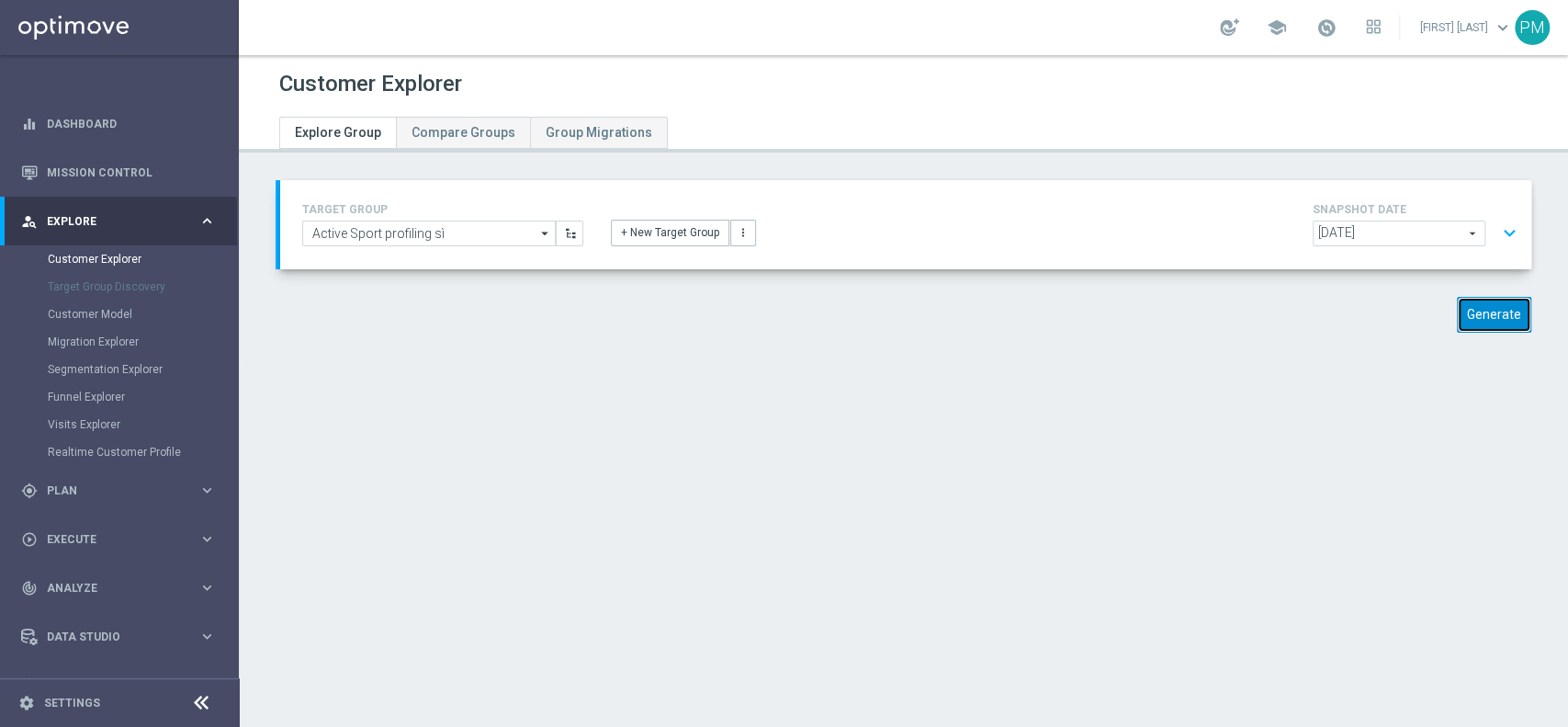 click on "Generate" 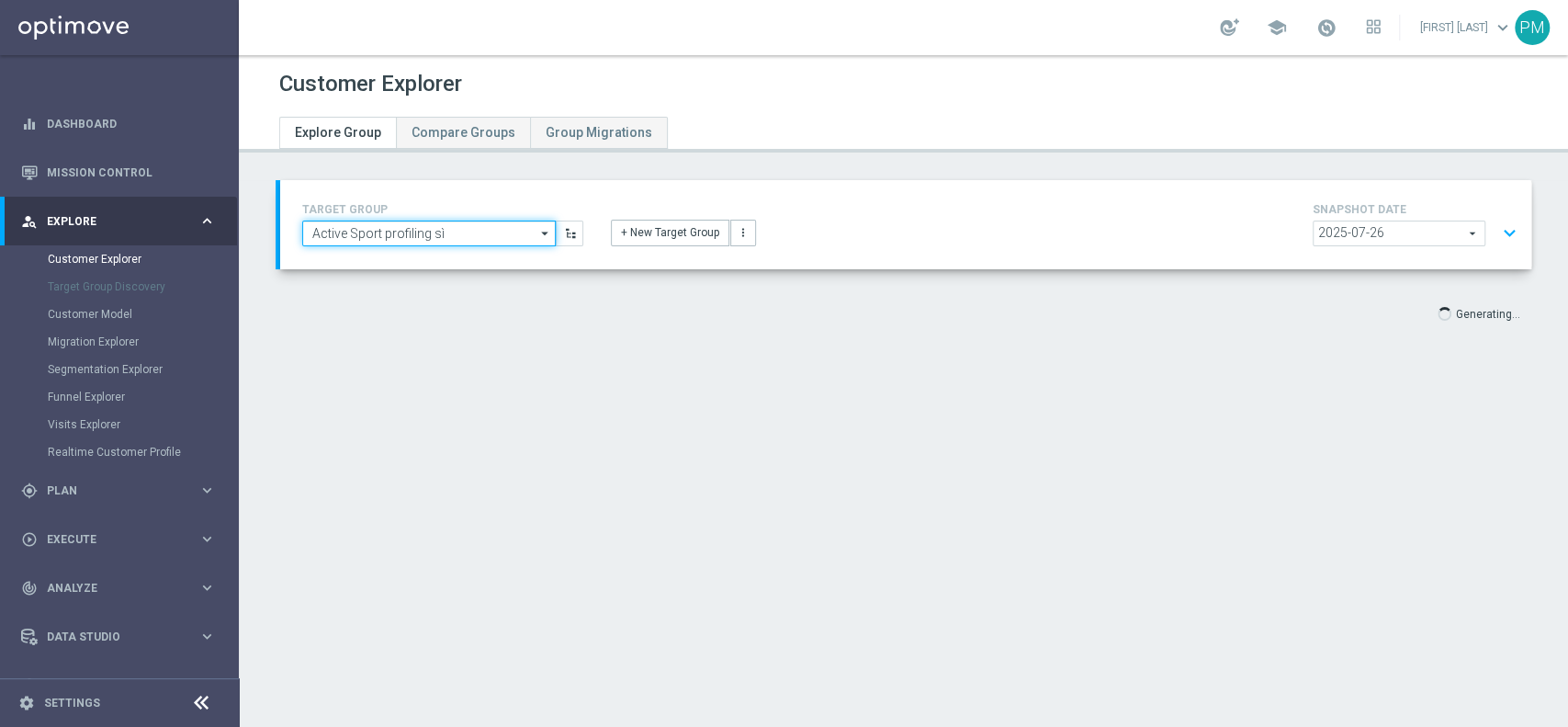 click on "Active Sport profiling sì" 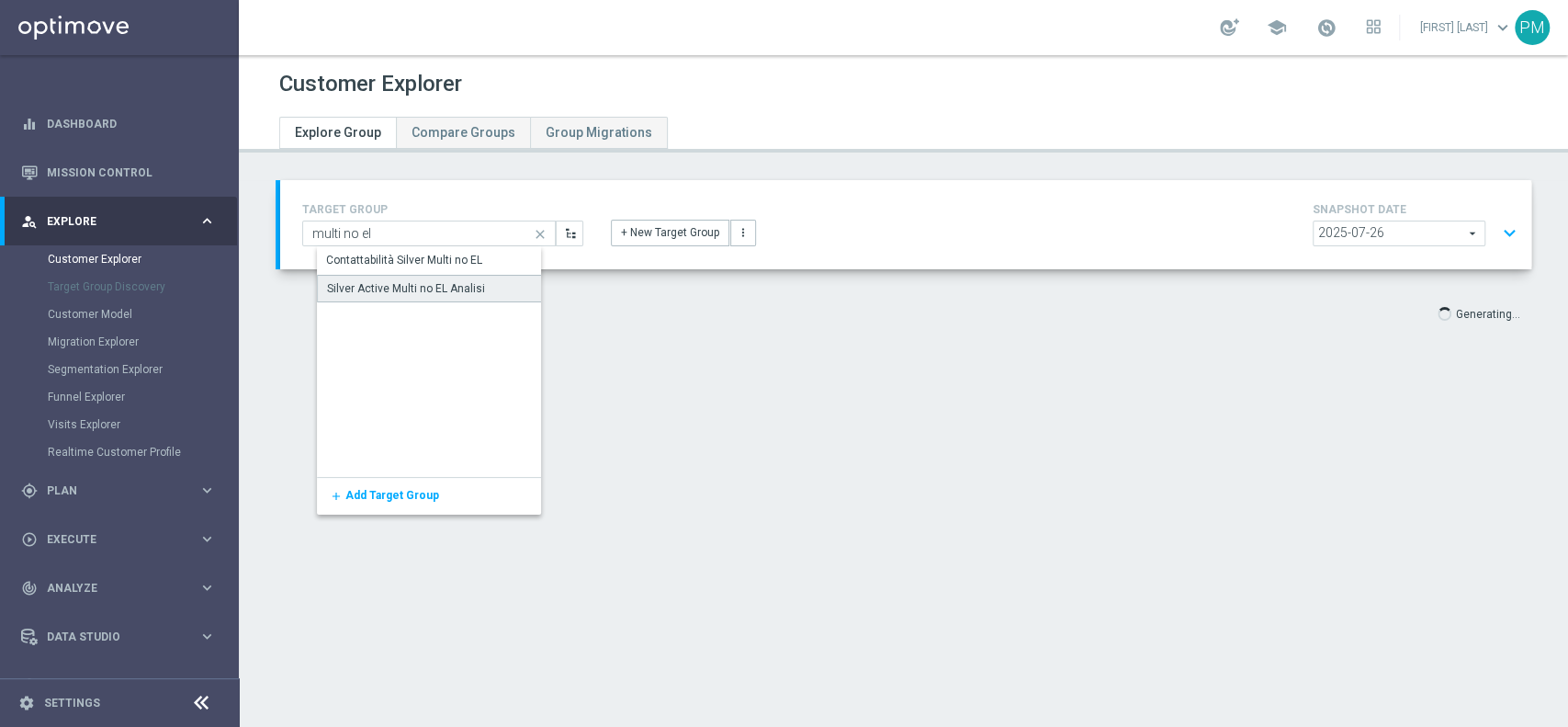 click on "Silver Active Multi no EL Analisi" 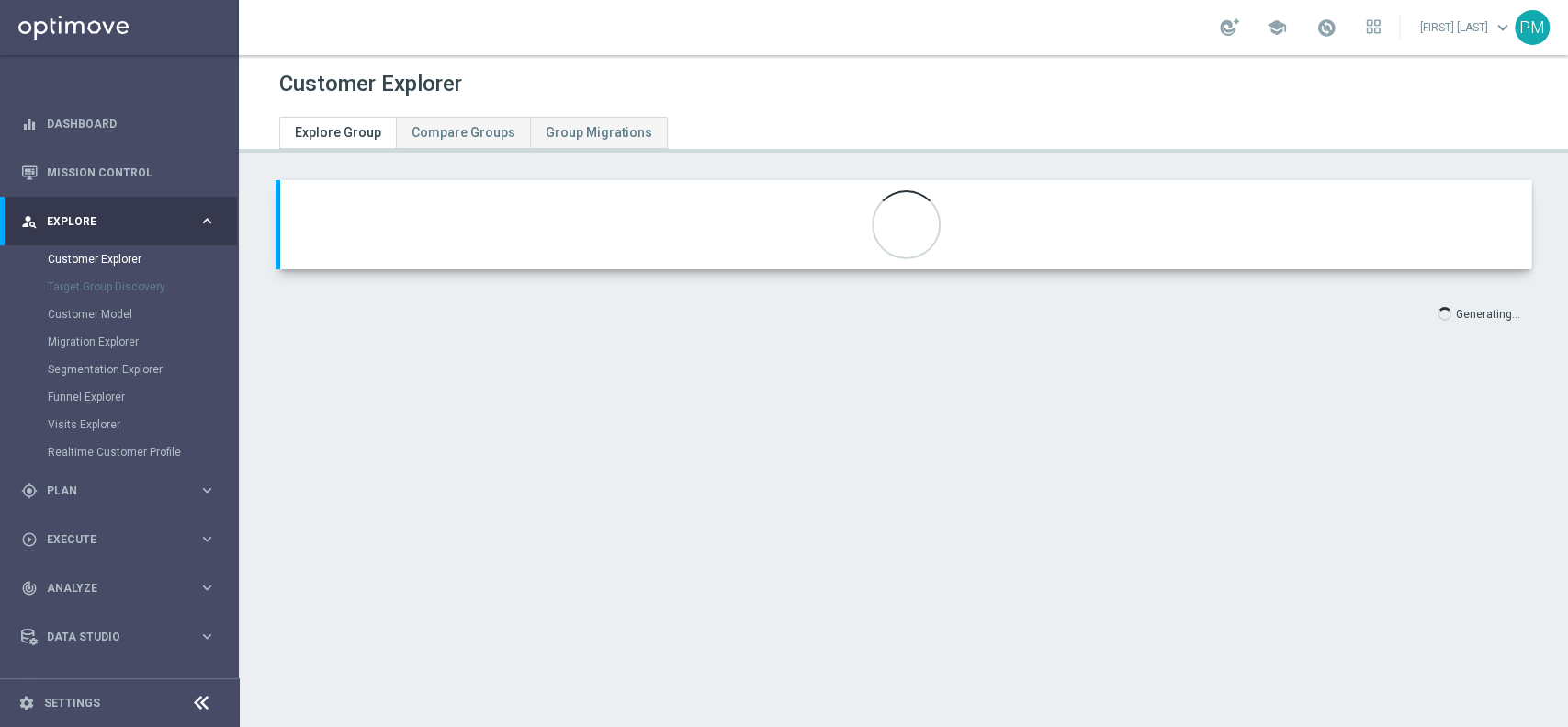 type on "Multi Silver" 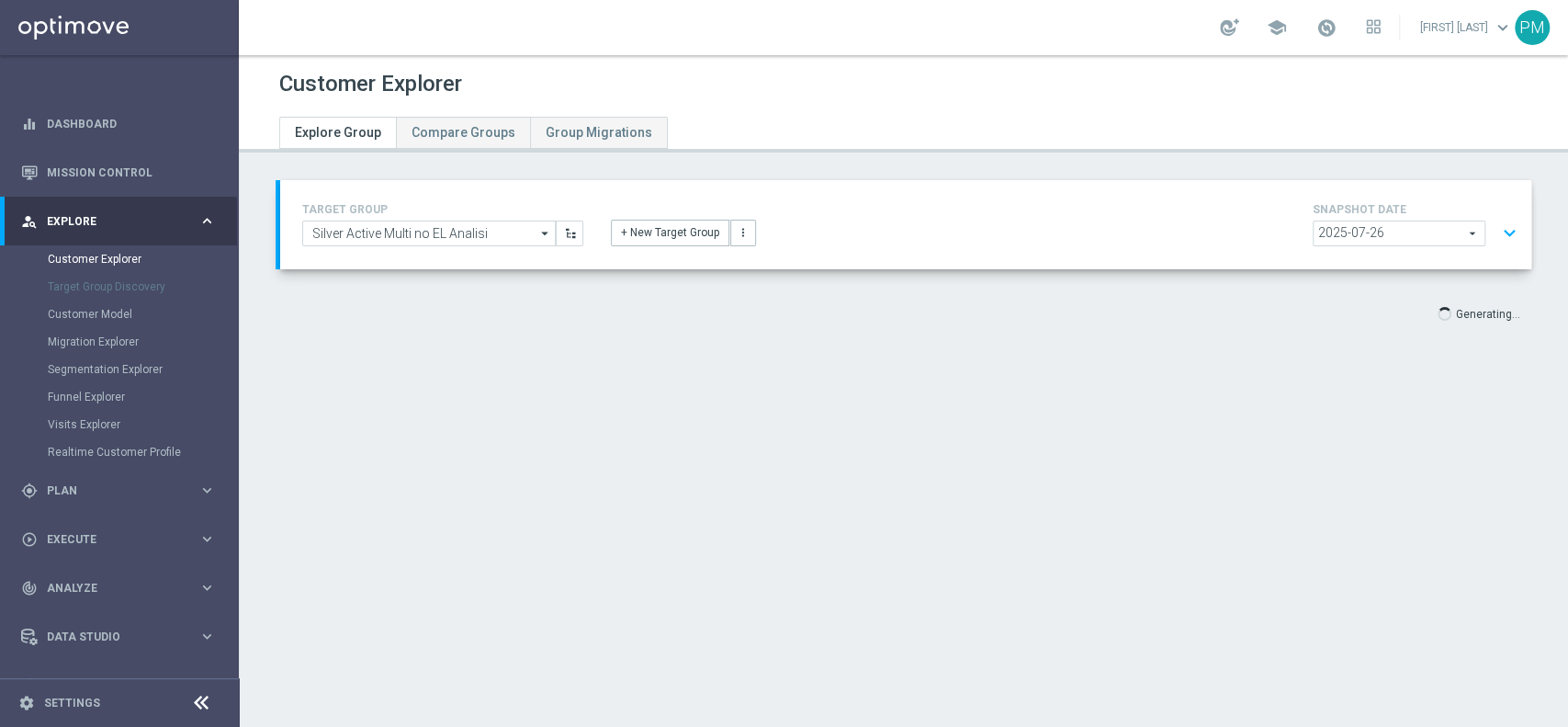 click on "2025-07-26" 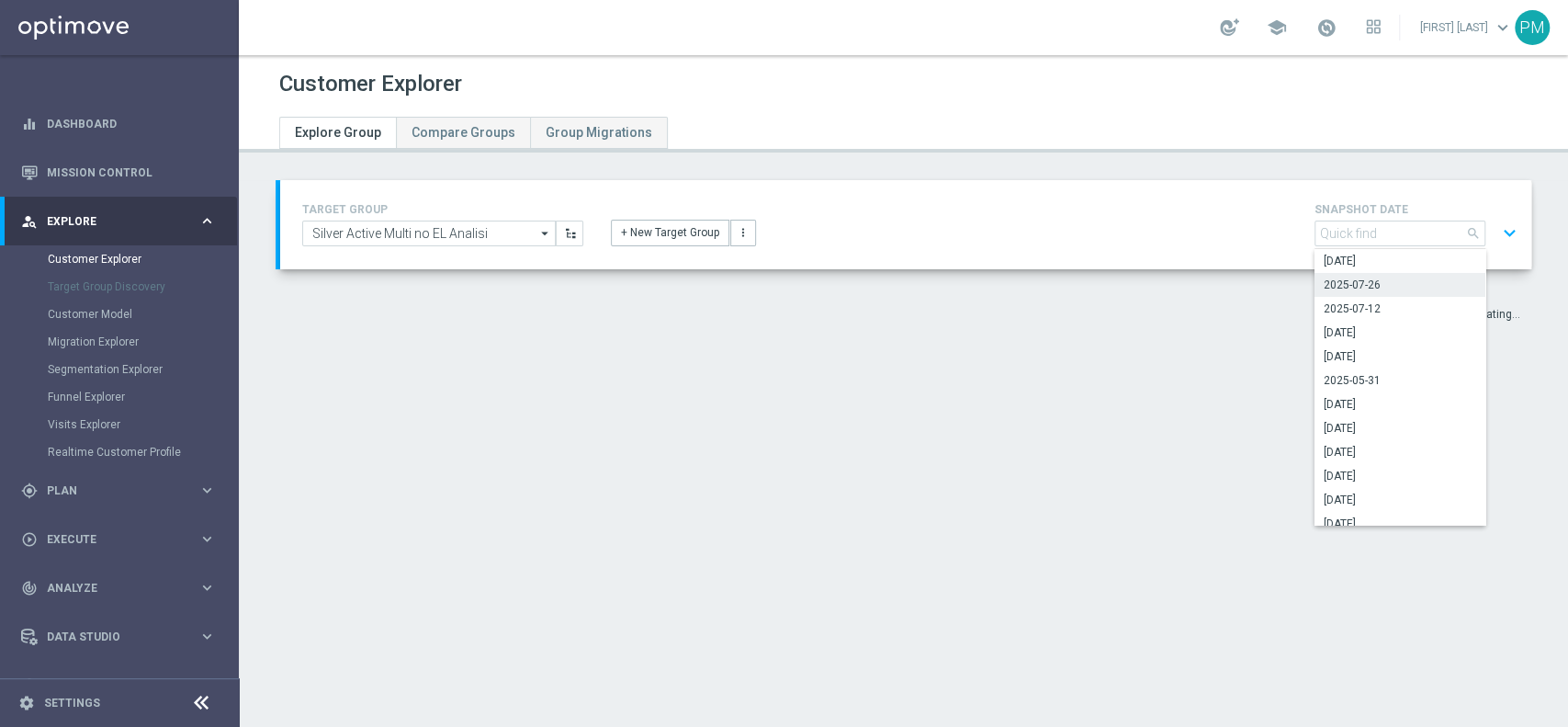 click on "[DATE]" 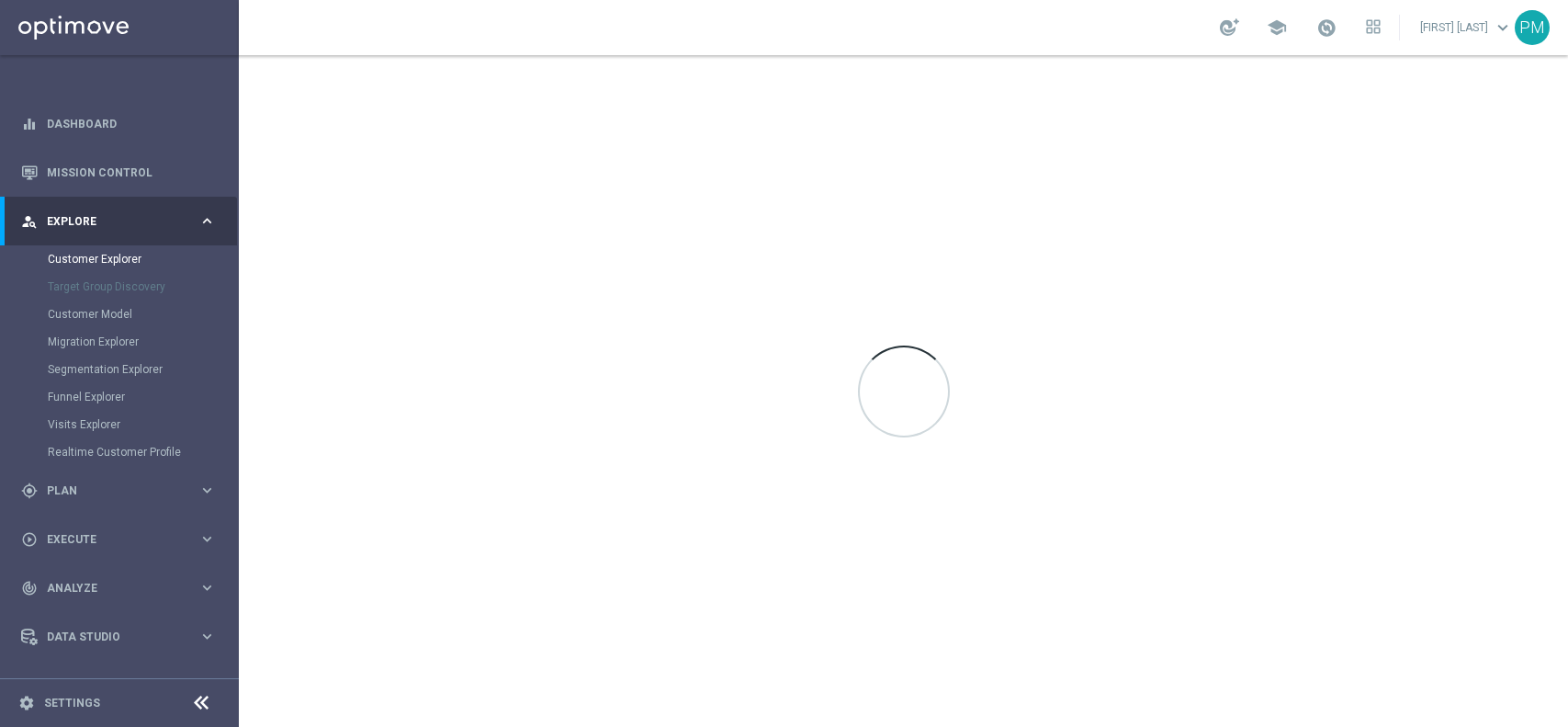 scroll, scrollTop: 0, scrollLeft: 0, axis: both 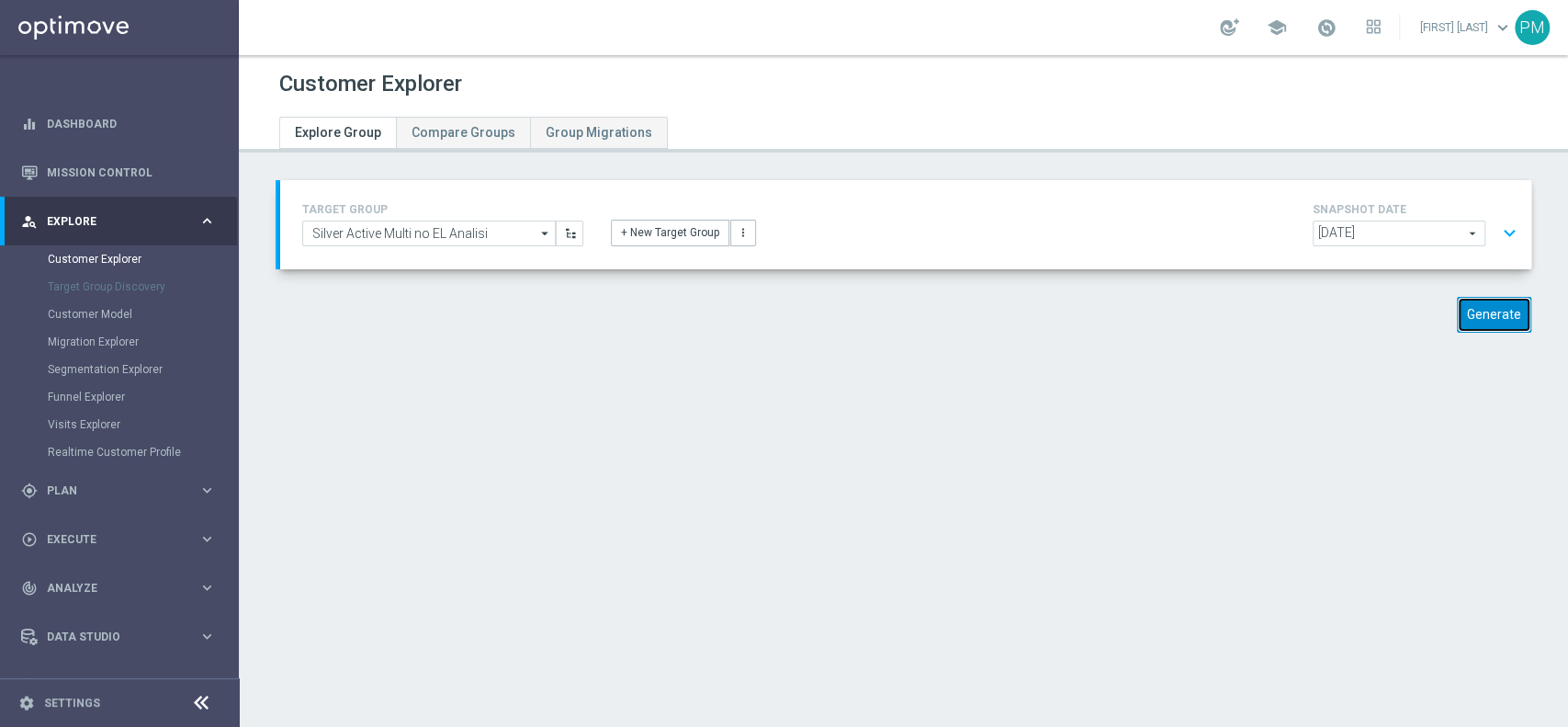 click on "Generate" 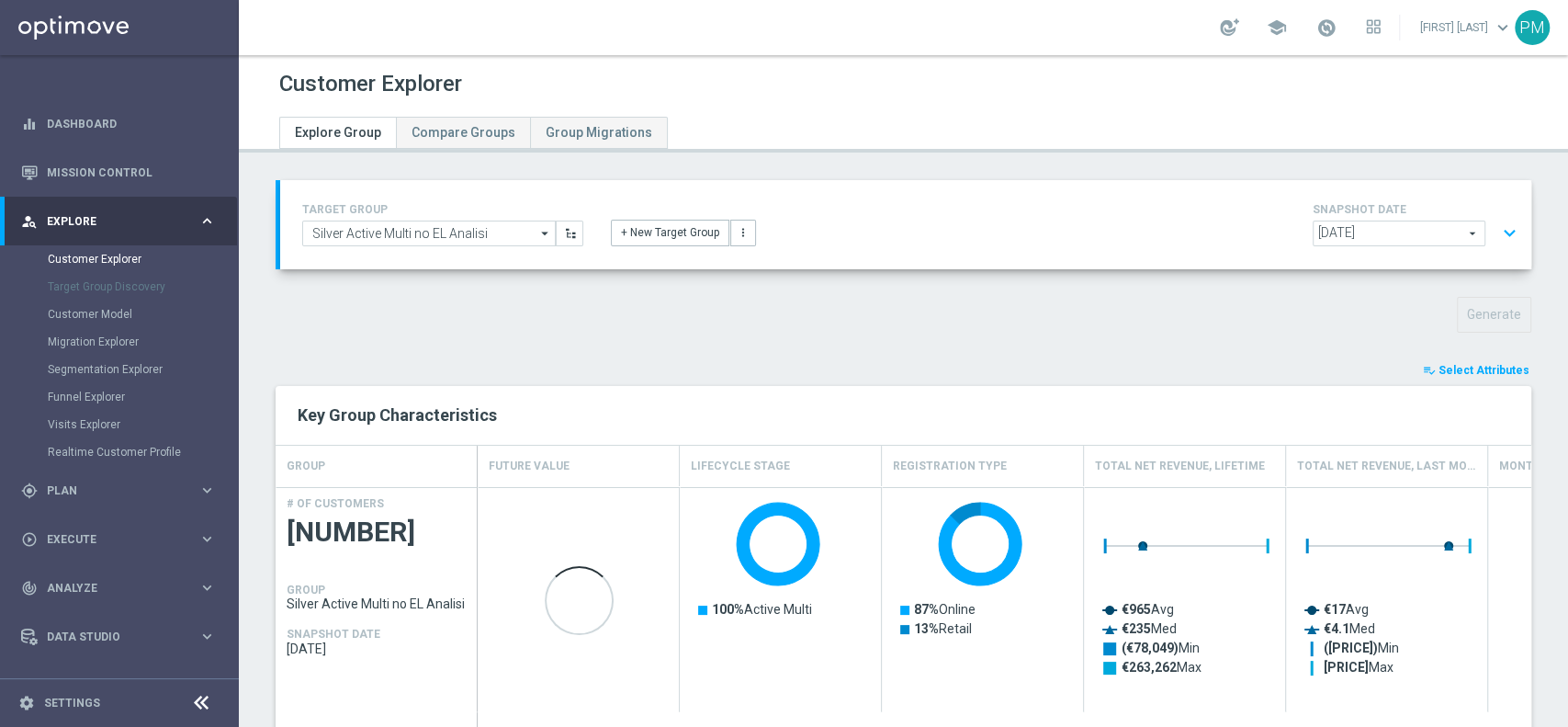 click on "Select Attributes" 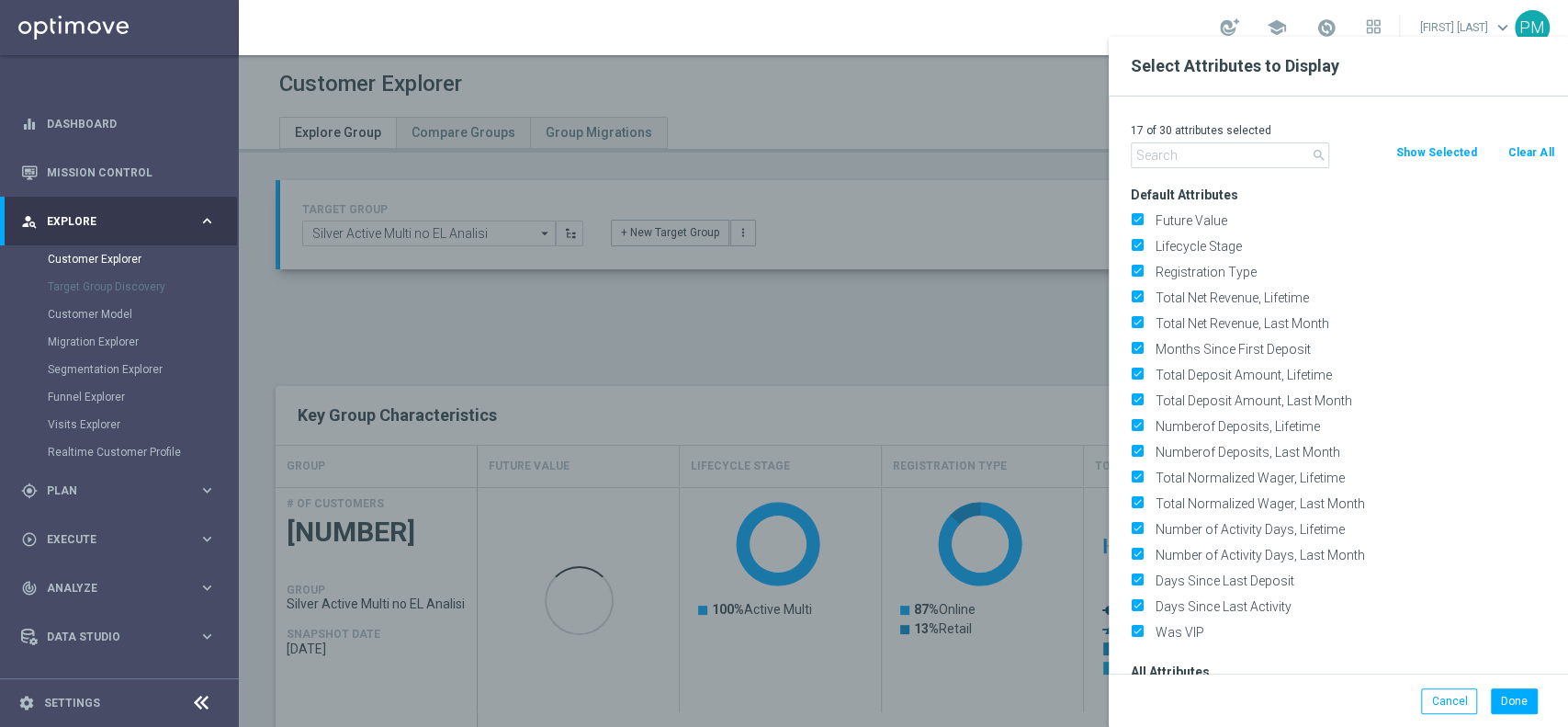 drag, startPoint x: 1513, startPoint y: 142, endPoint x: 1380, endPoint y: 150, distance: 133.24038 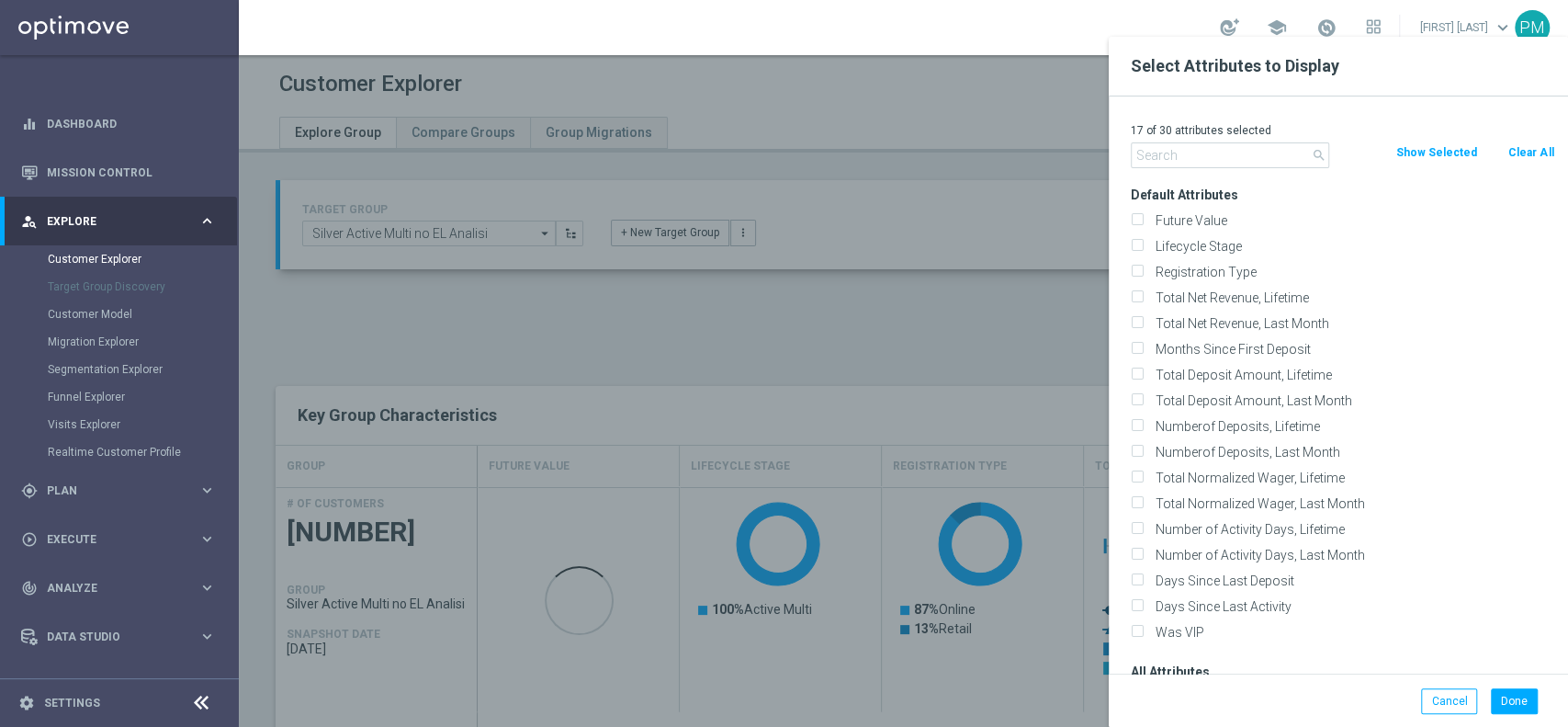 checkbox on "false" 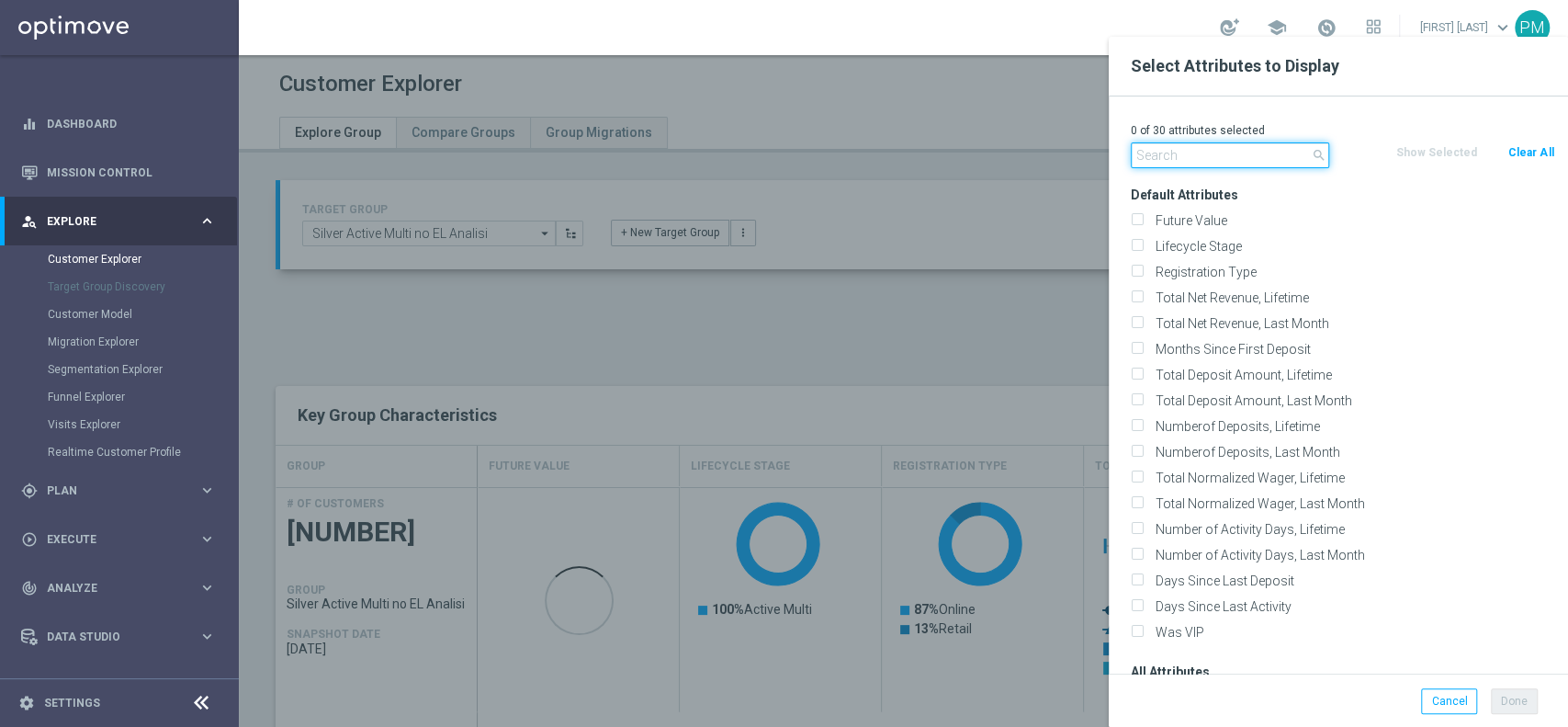 click 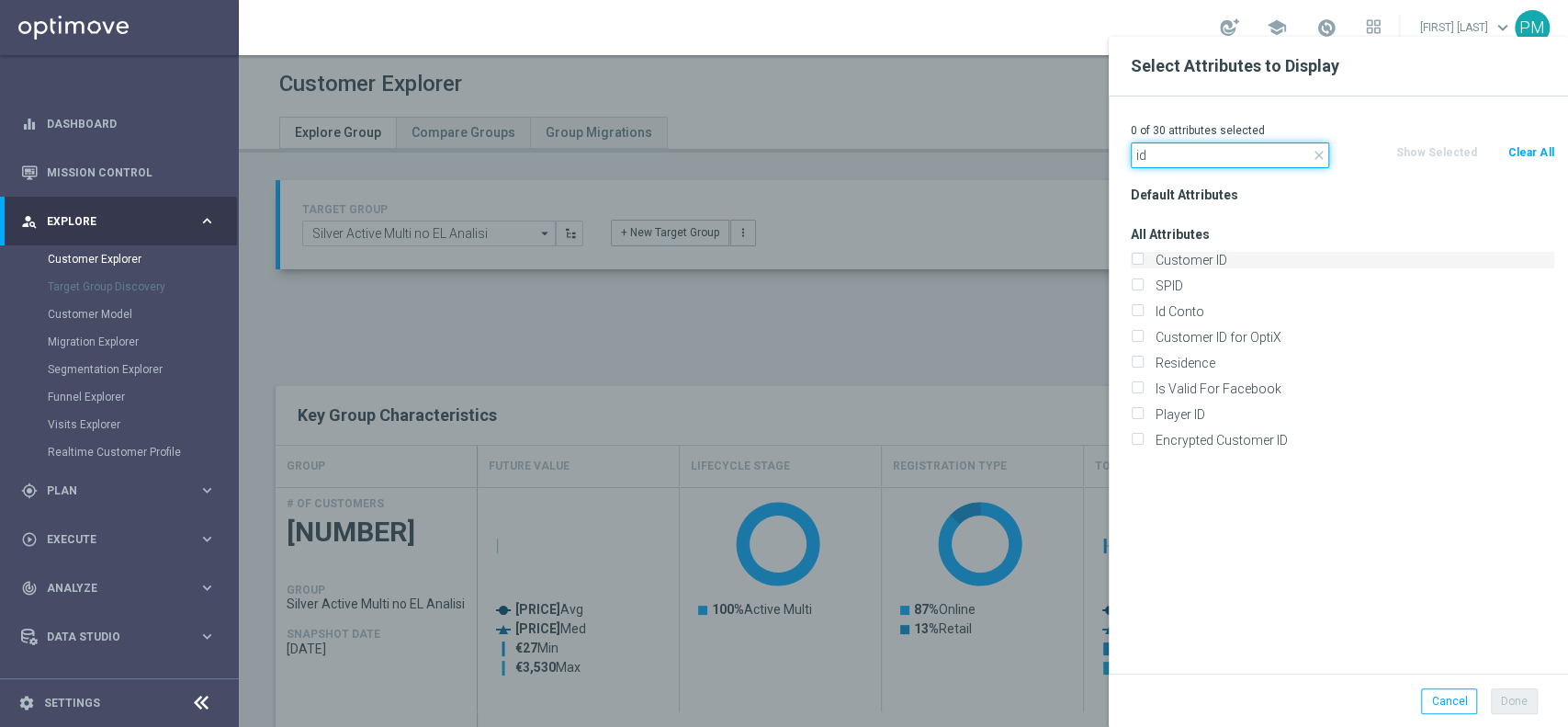 type on "id" 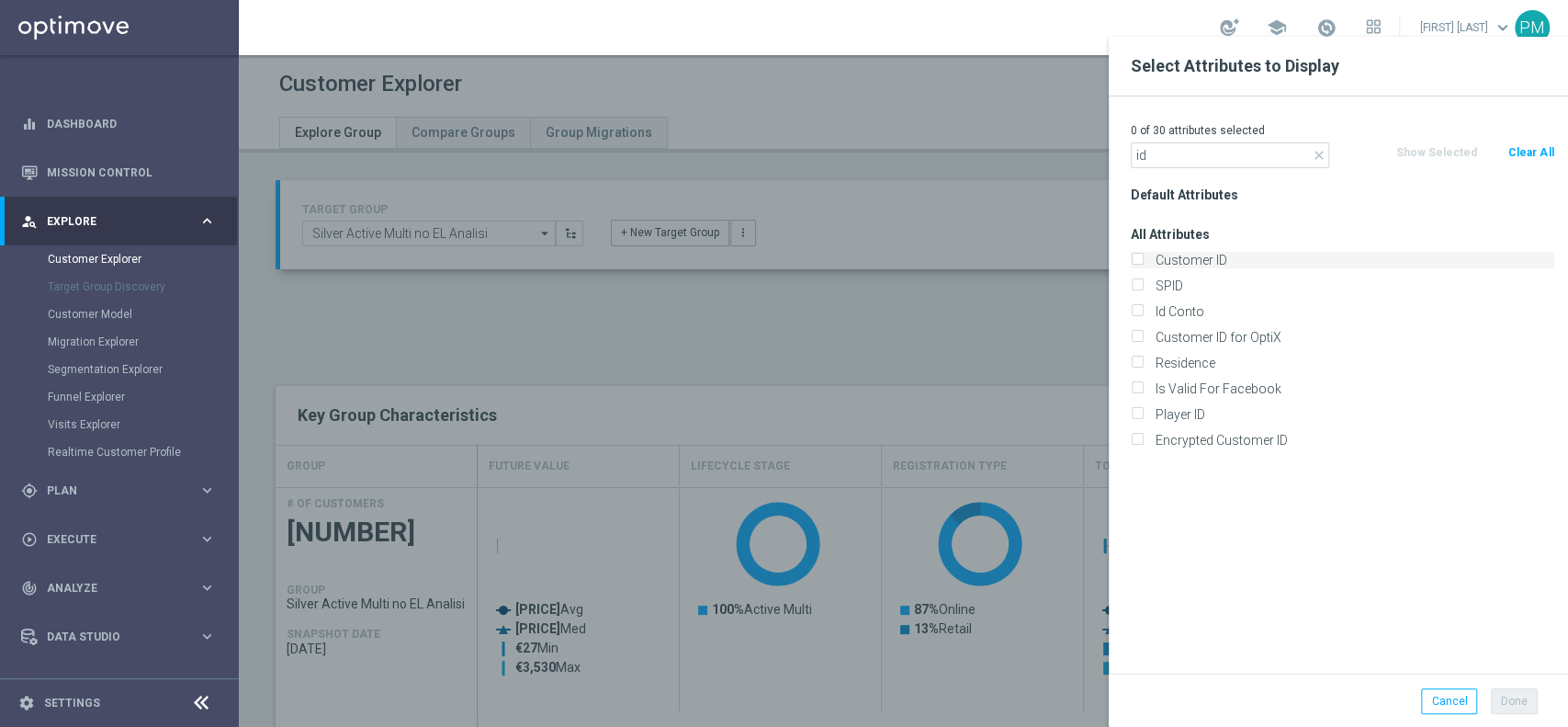 click on "Customer ID" 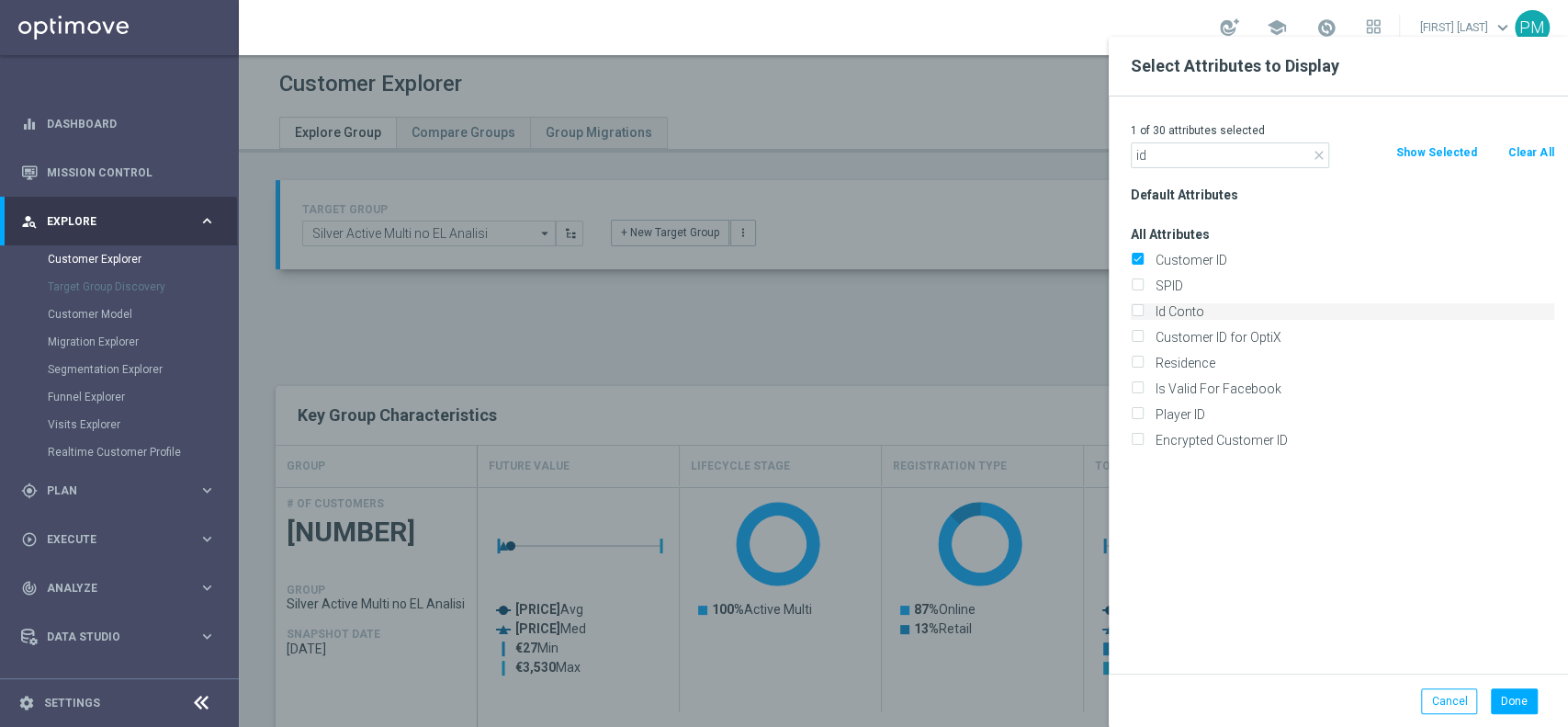 click on "Id Conto" 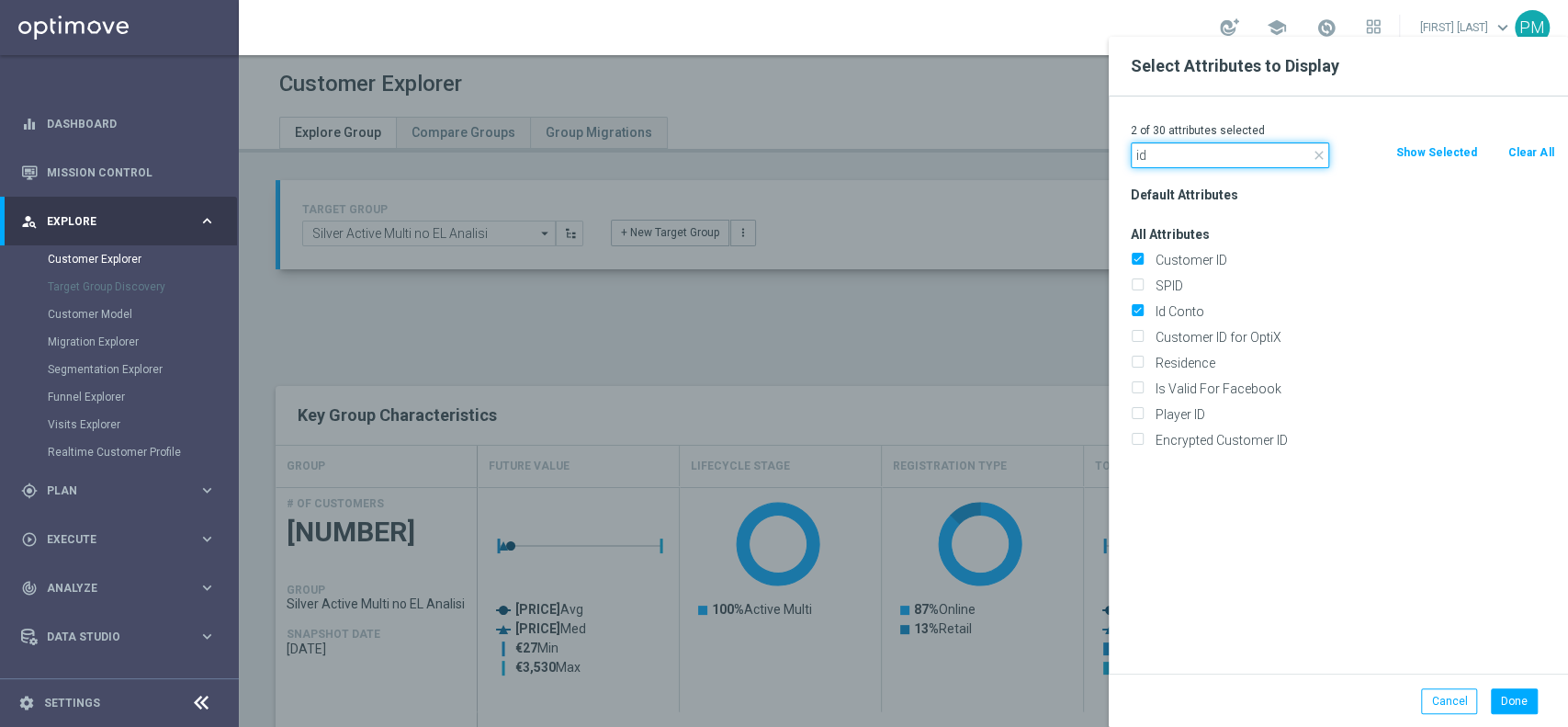 click on "id" 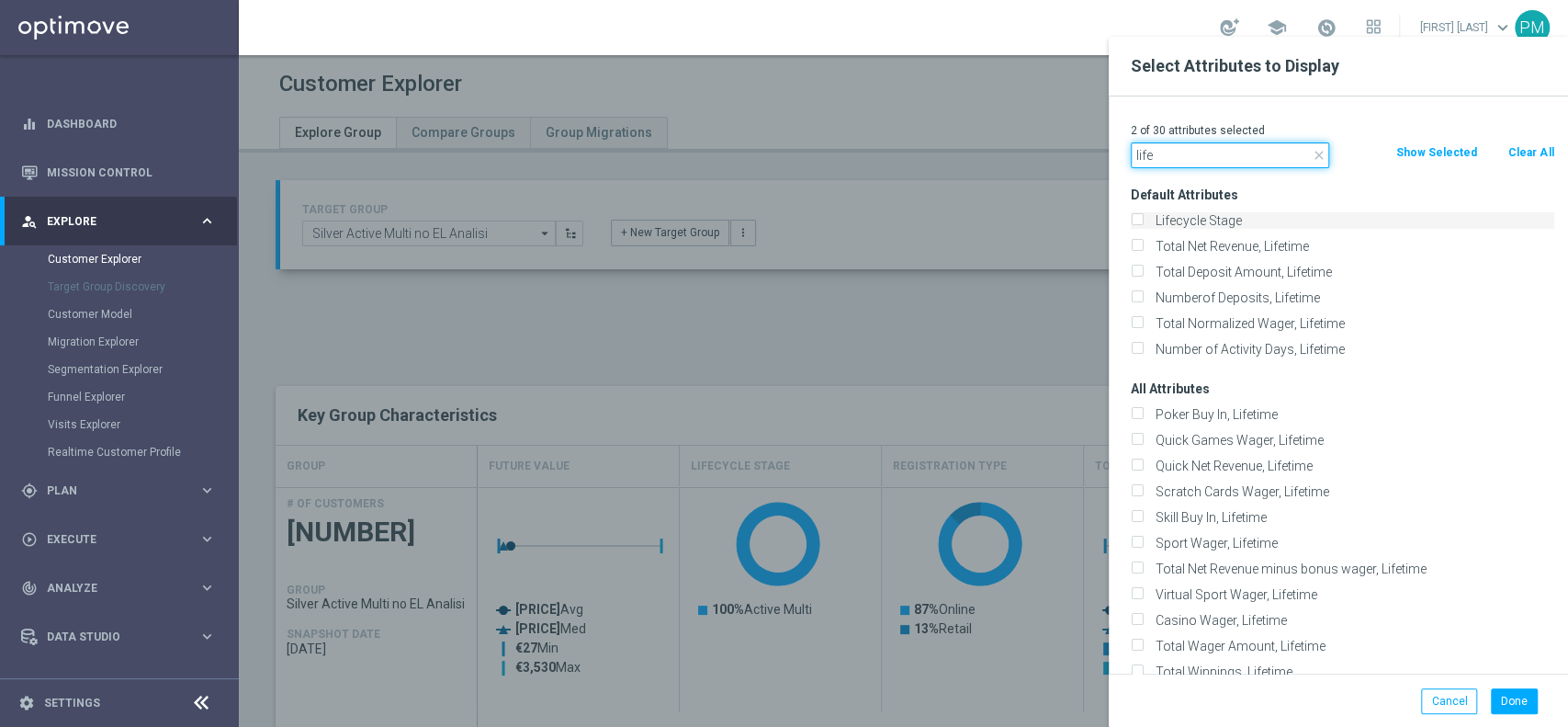 type on "life" 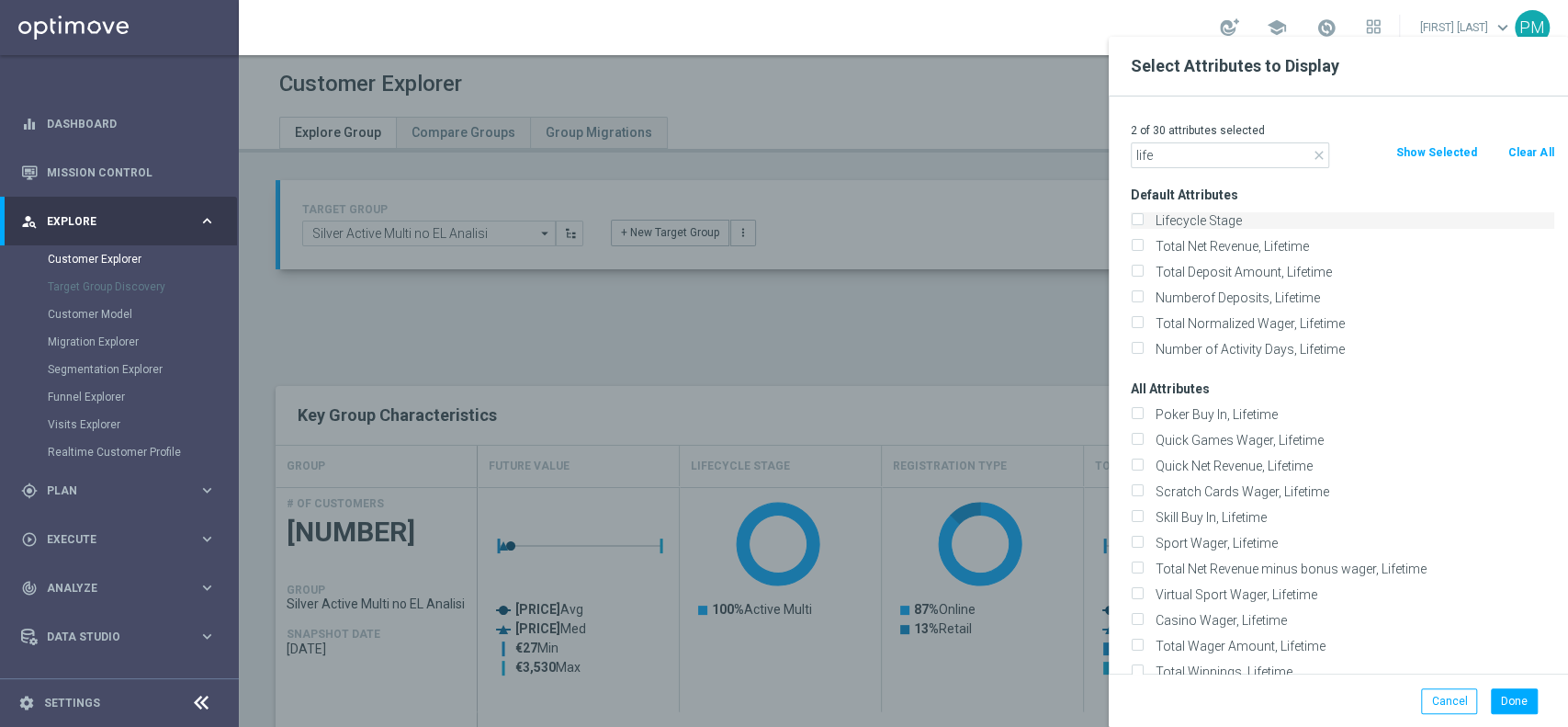 click on "Lifecycle Stage" 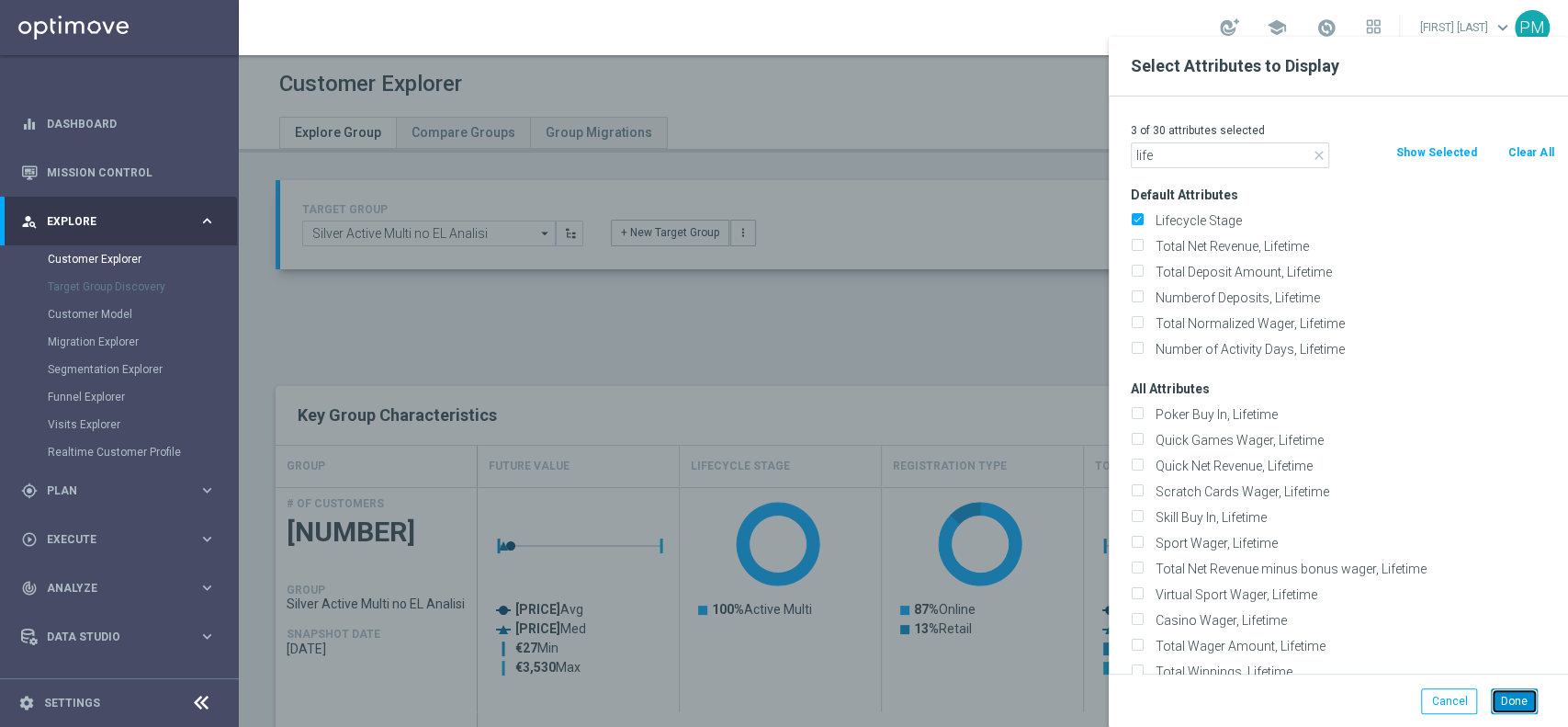 click on "Done" 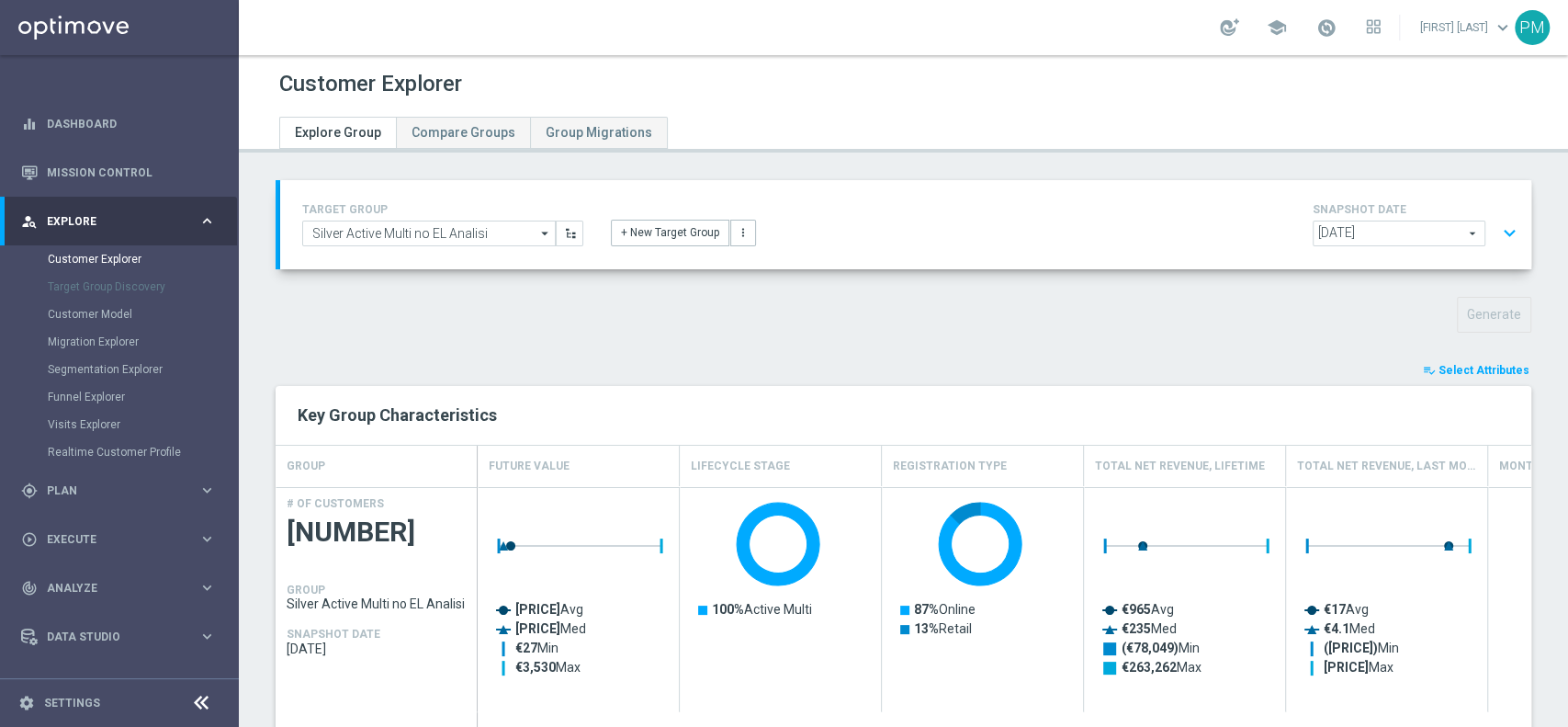 type on "Search" 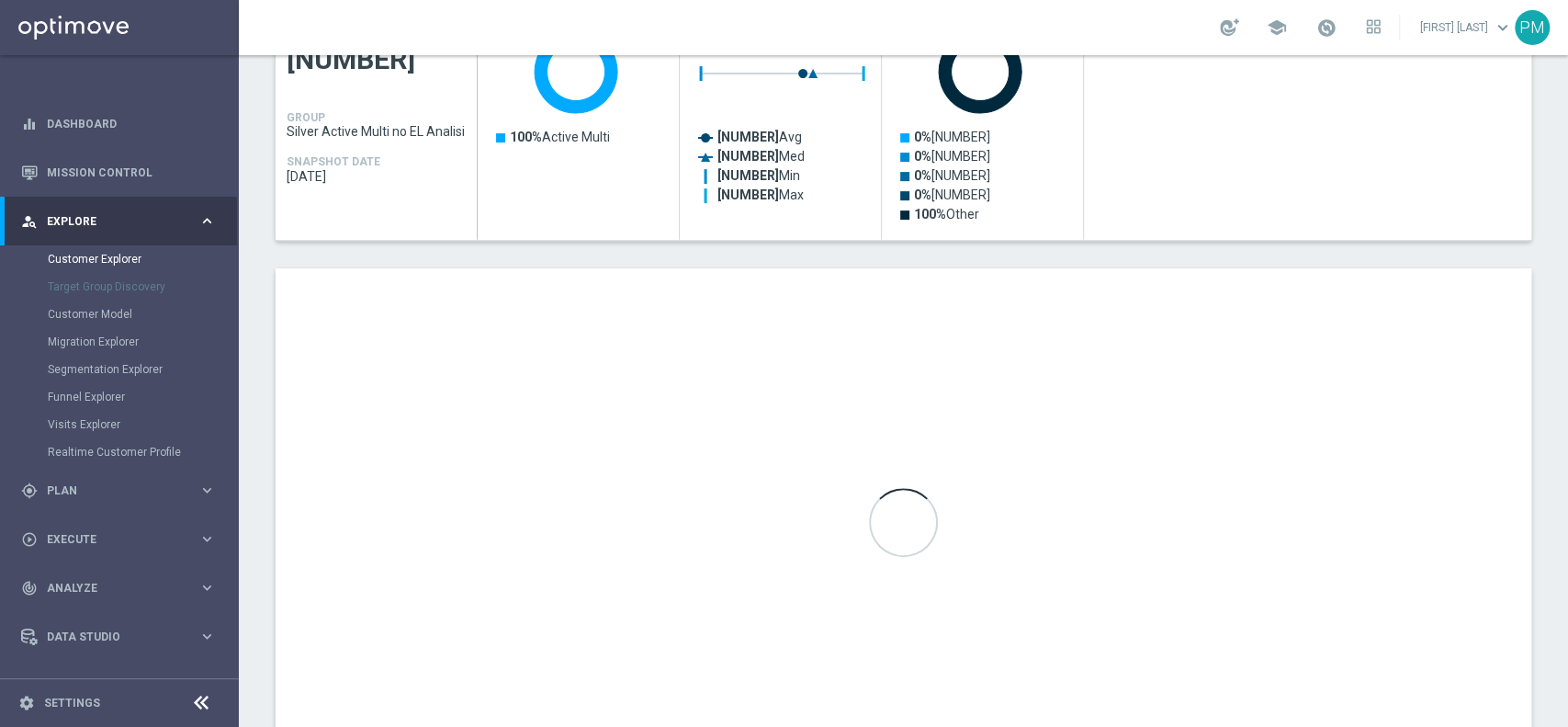 scroll, scrollTop: 566, scrollLeft: 0, axis: vertical 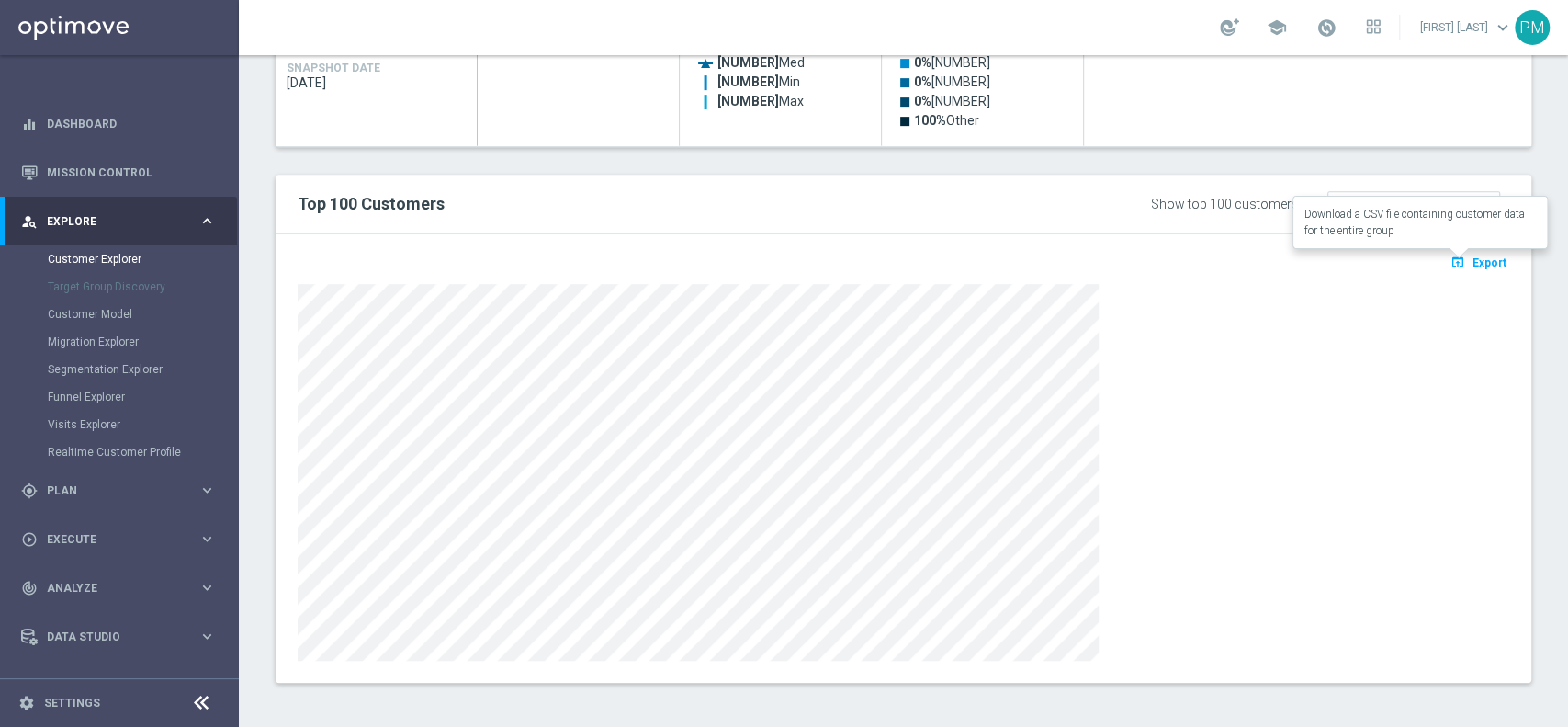 click on "Export" 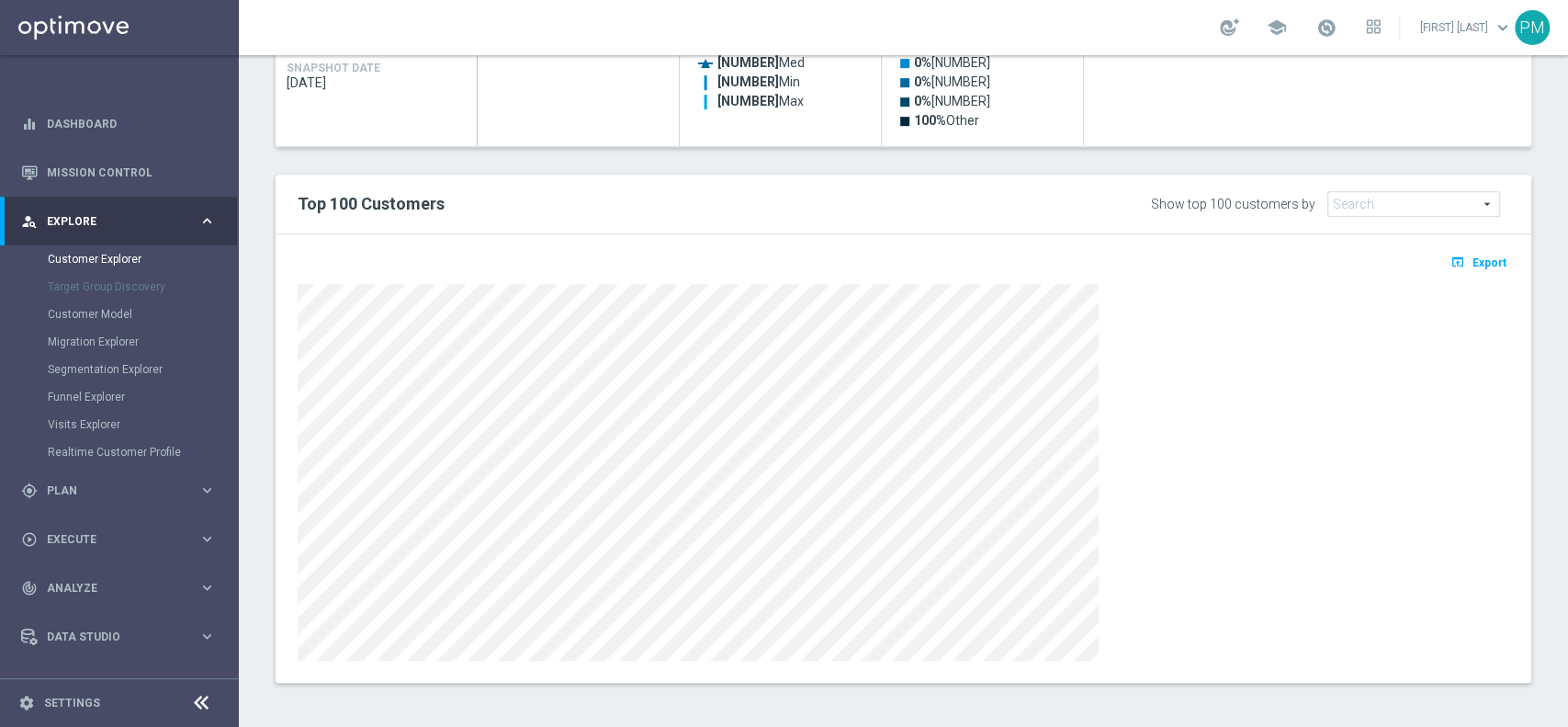 scroll, scrollTop: 0, scrollLeft: 0, axis: both 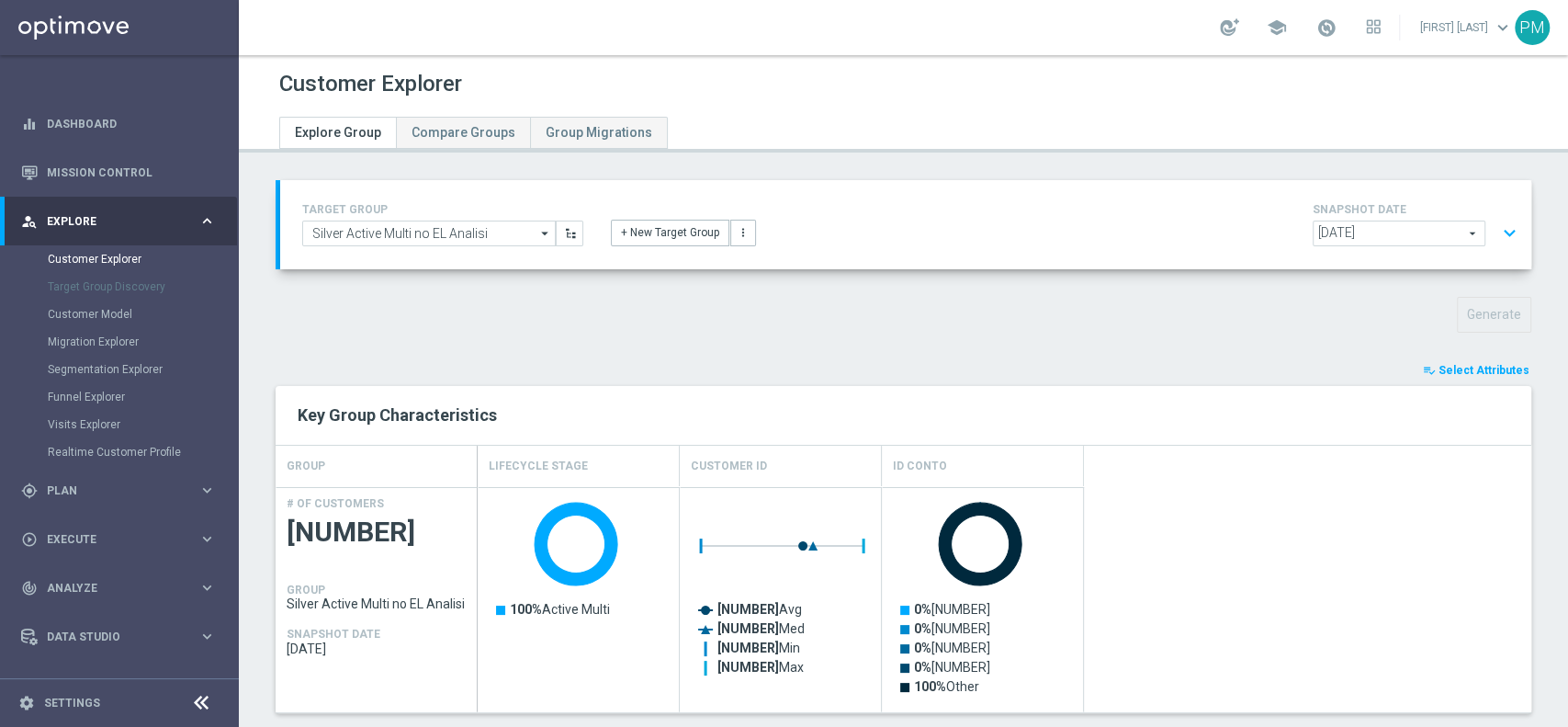 click on "expand_more" 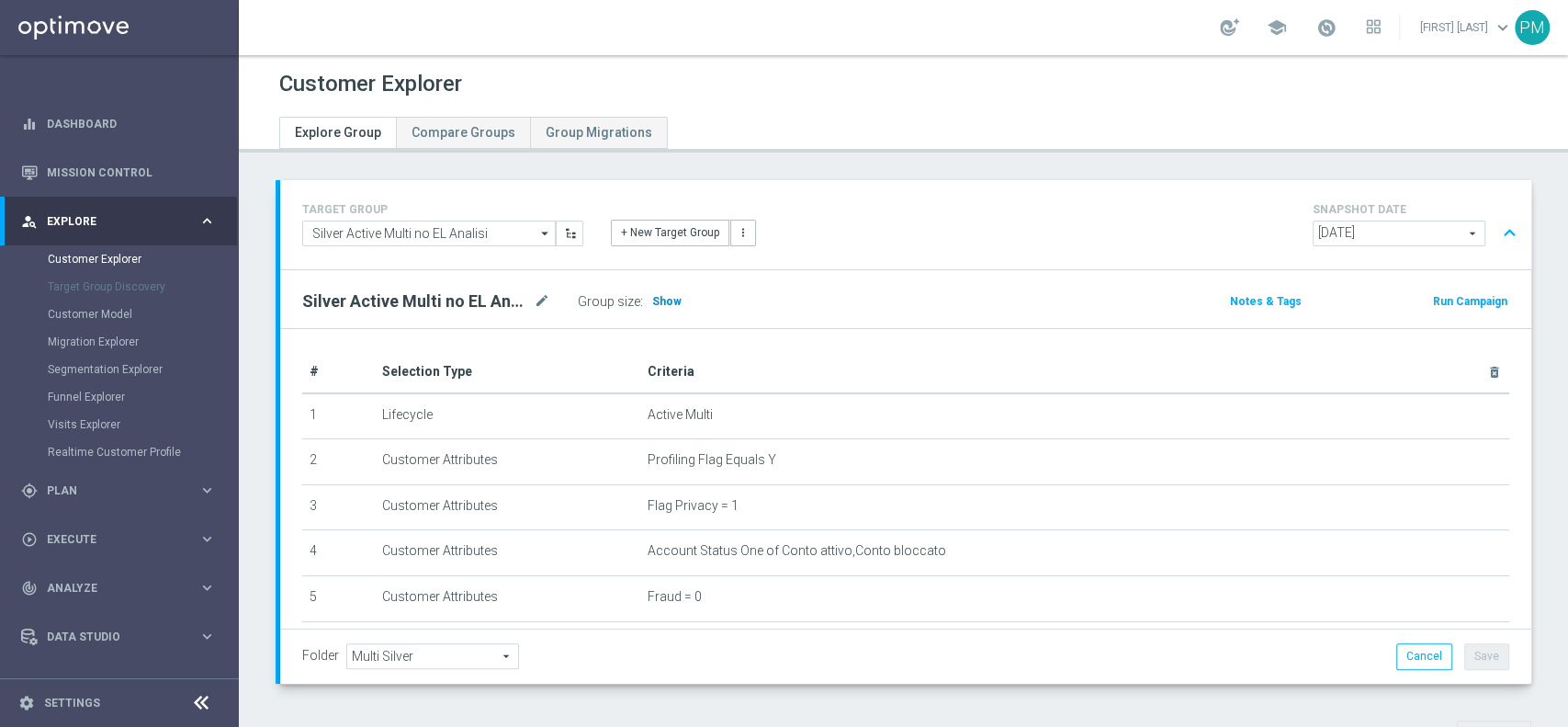 click on "Show" 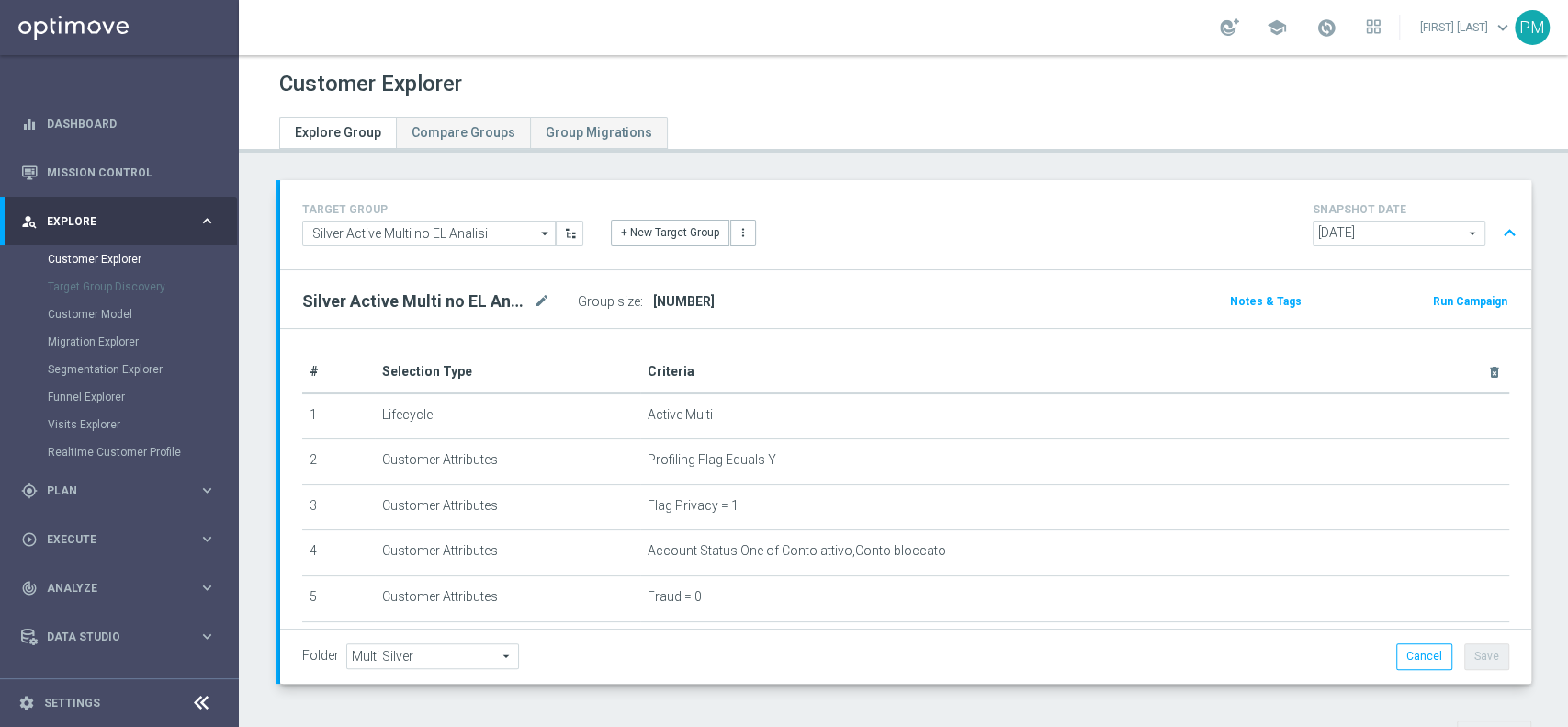 click on "expand_less" 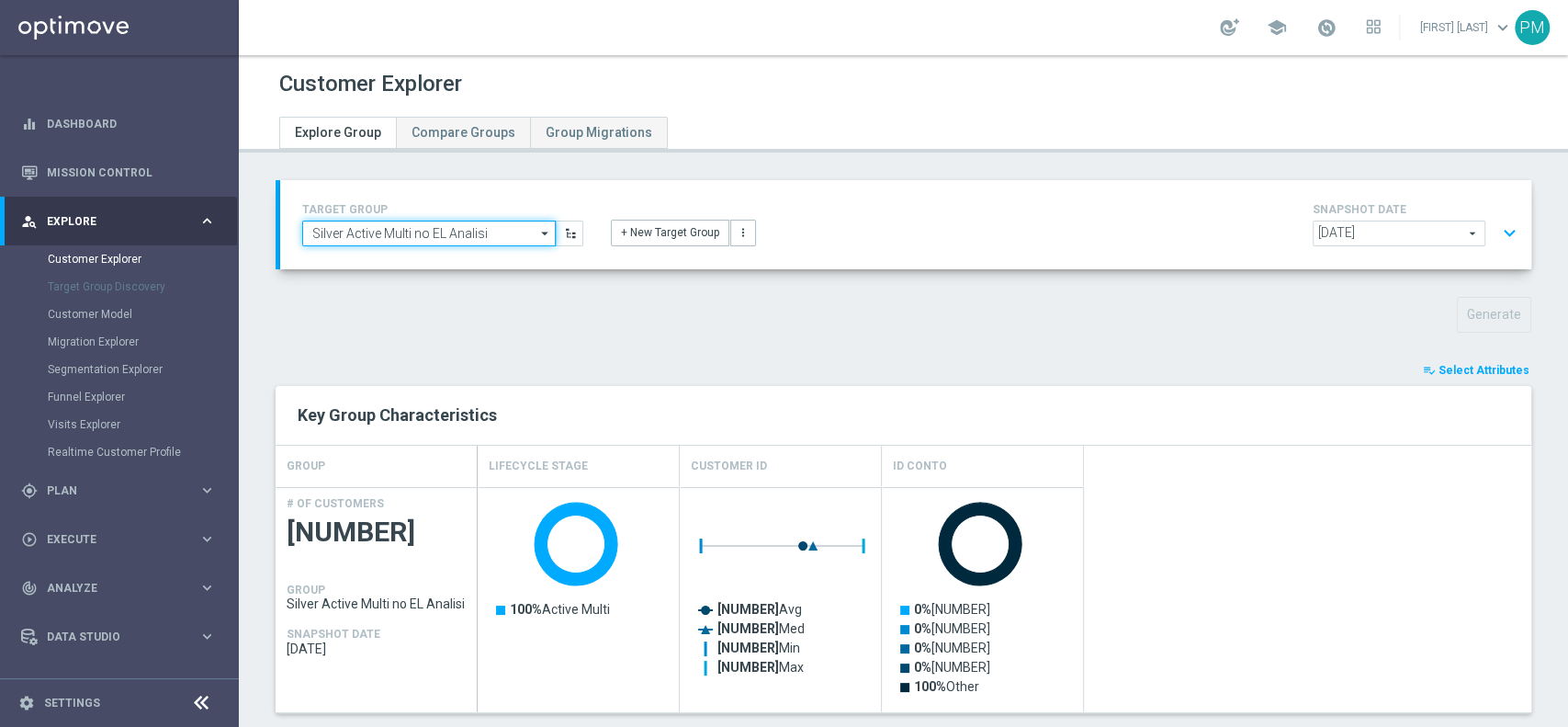 click on "Silver Active Multi no EL Analisi" 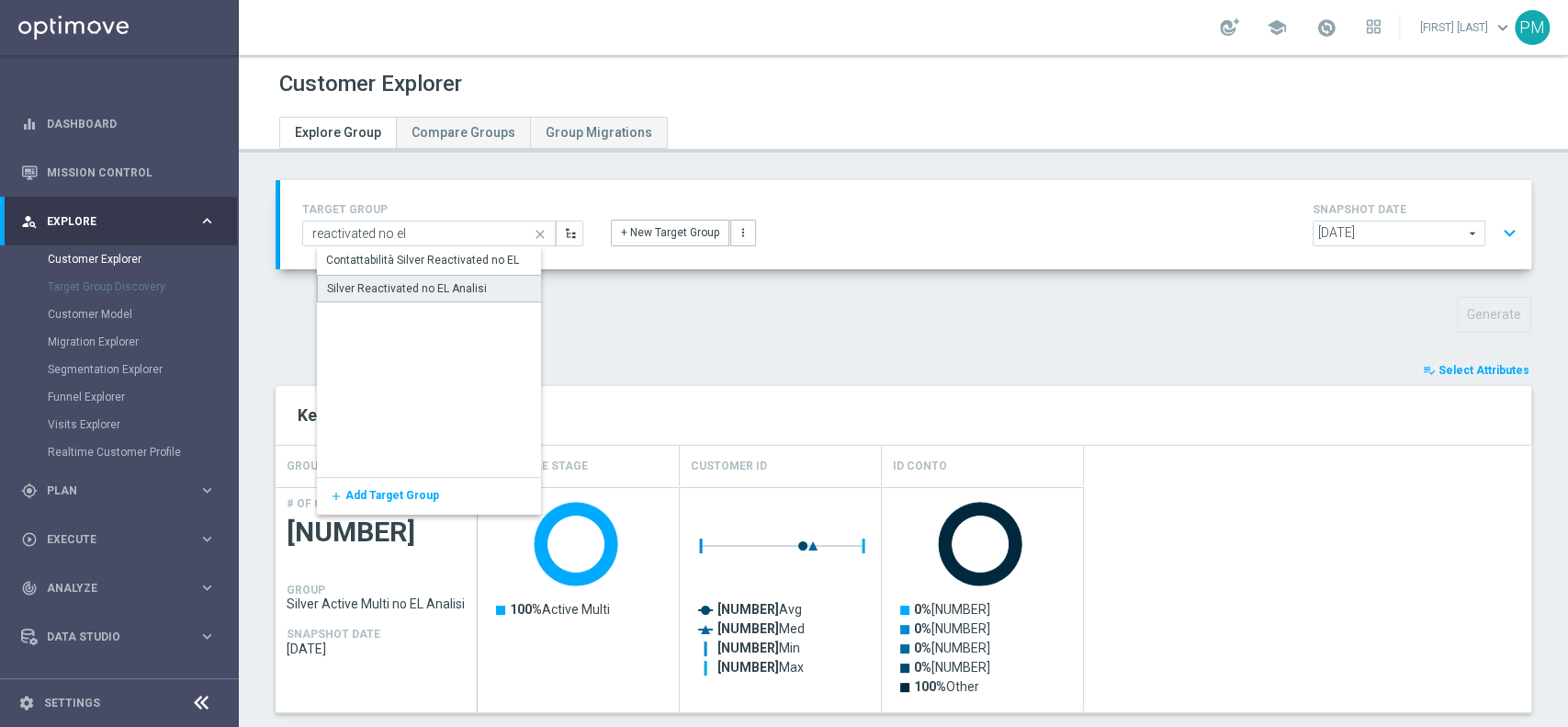 click on "Silver Reactivated no EL Analisi" 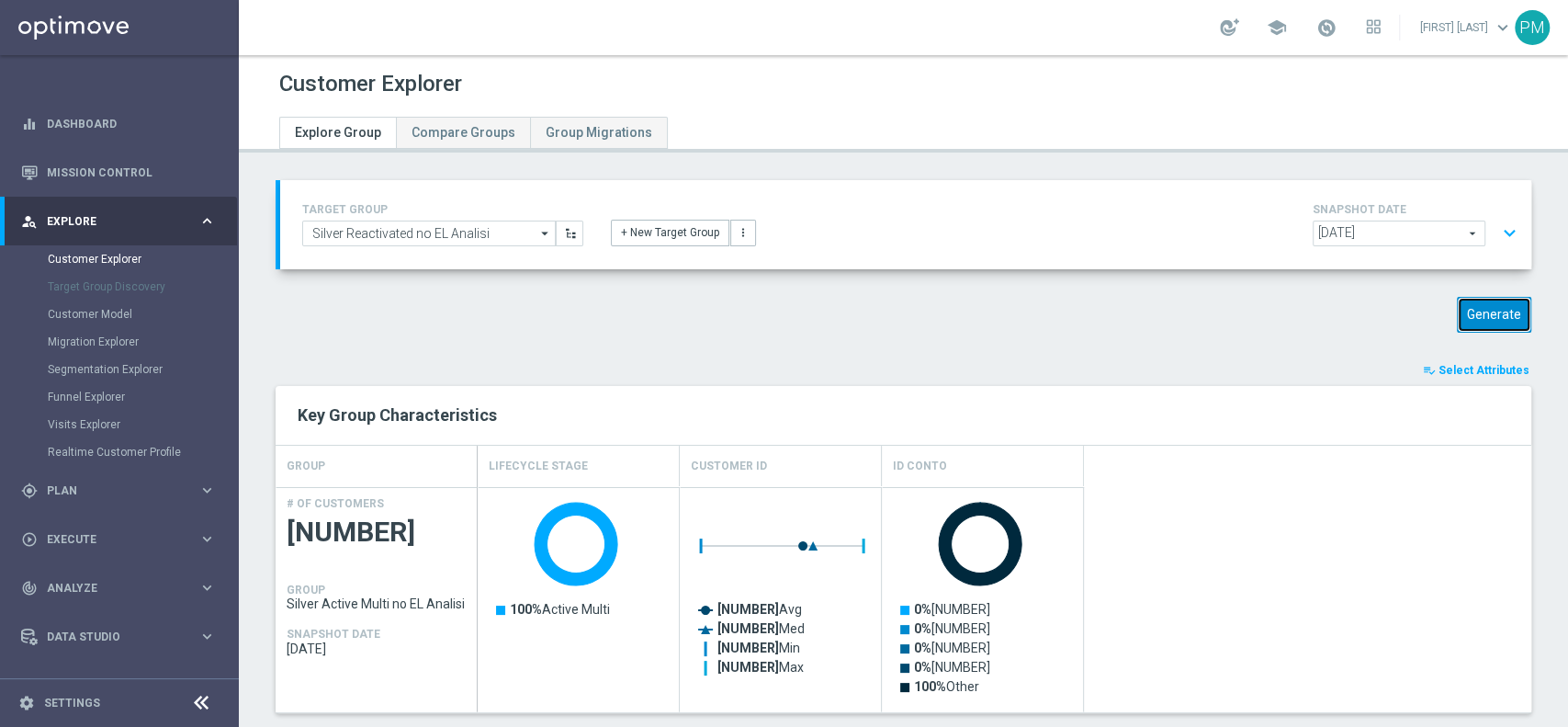 click on "Generate" 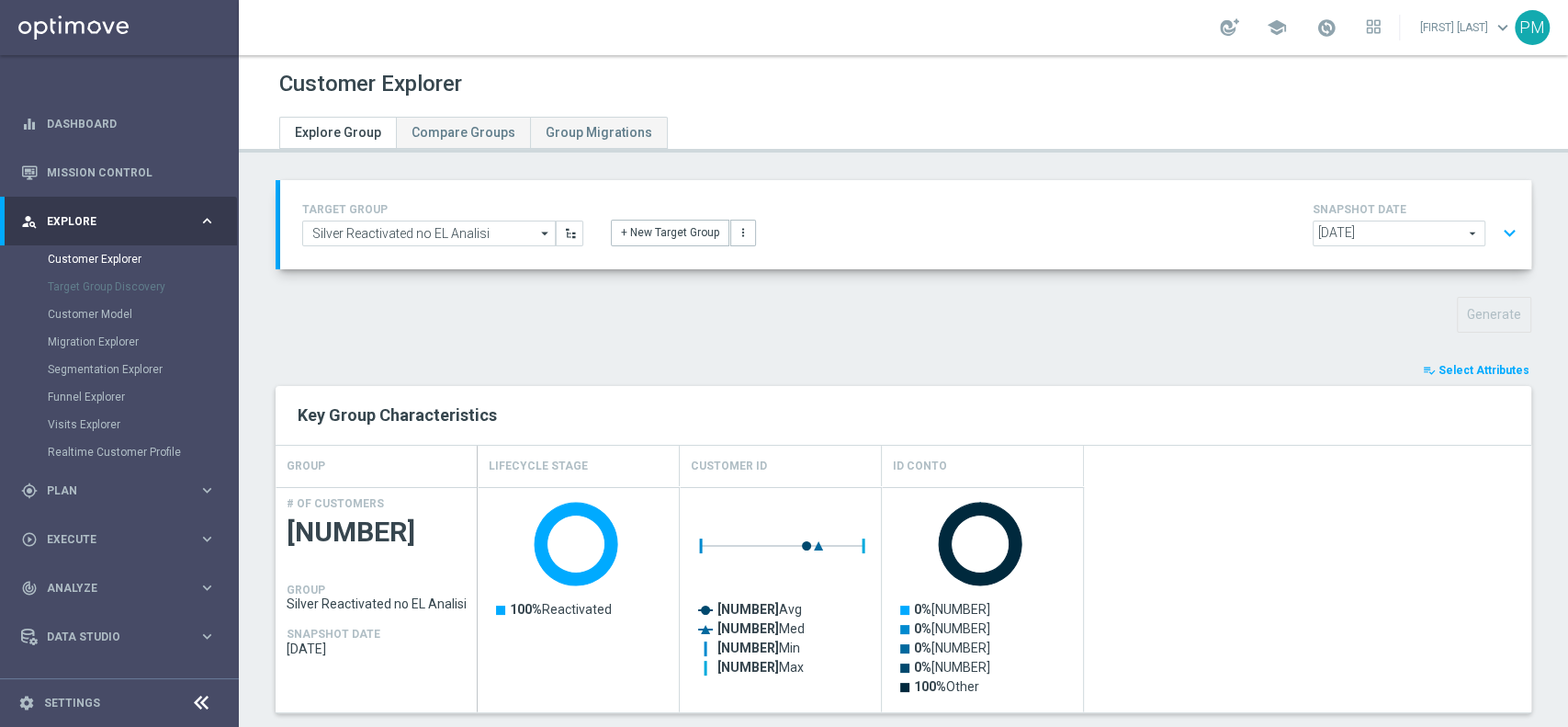 click on "expand_more" 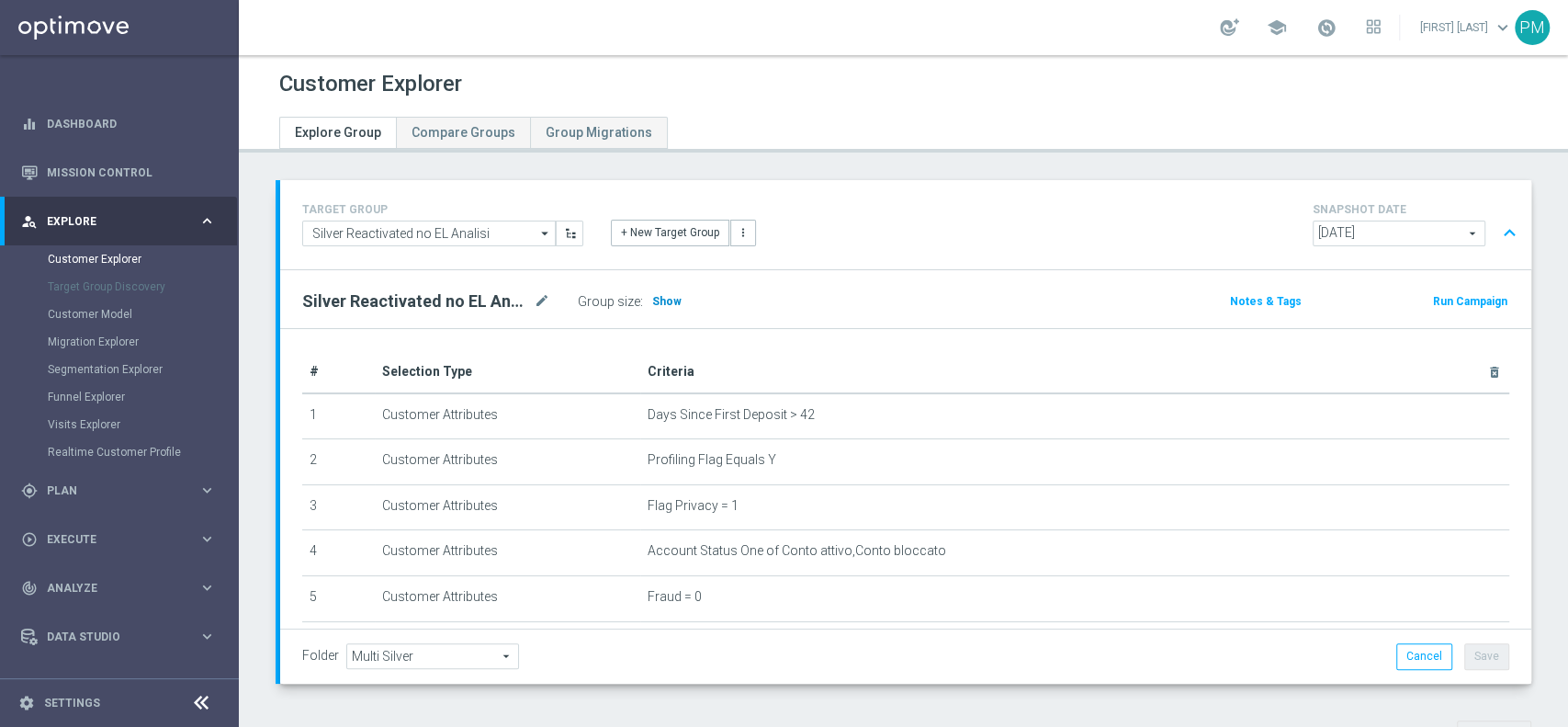 click on "Show" 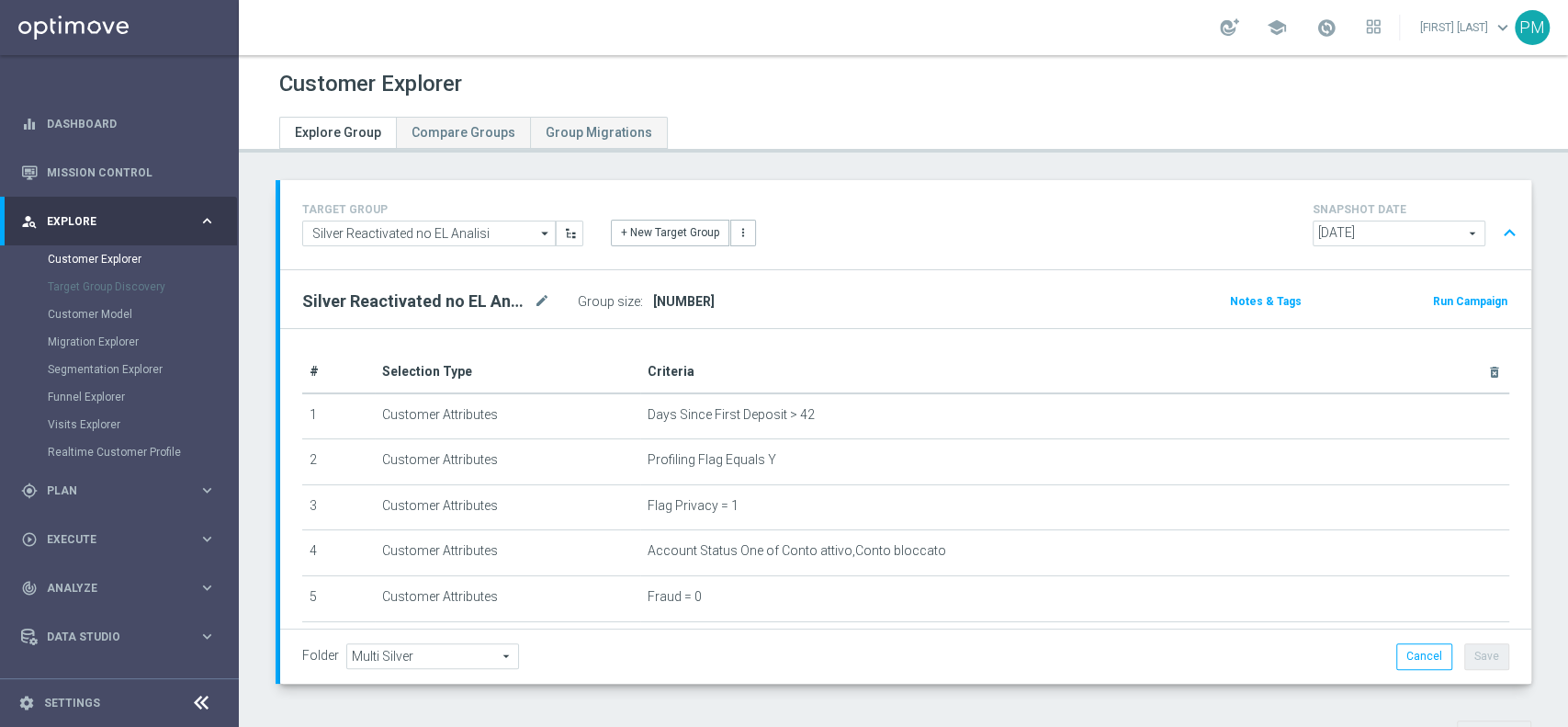 click on "expand_less" 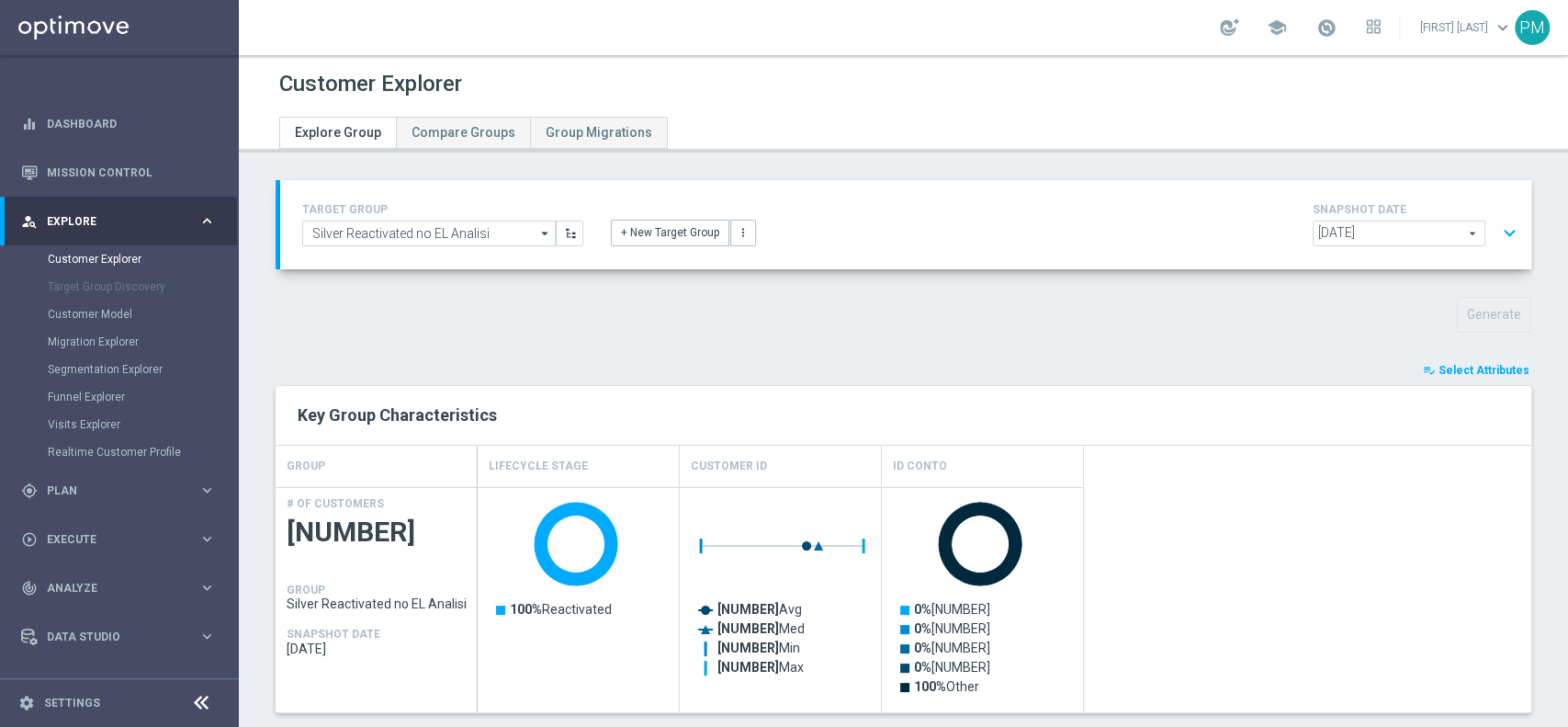 scroll, scrollTop: 566, scrollLeft: 0, axis: vertical 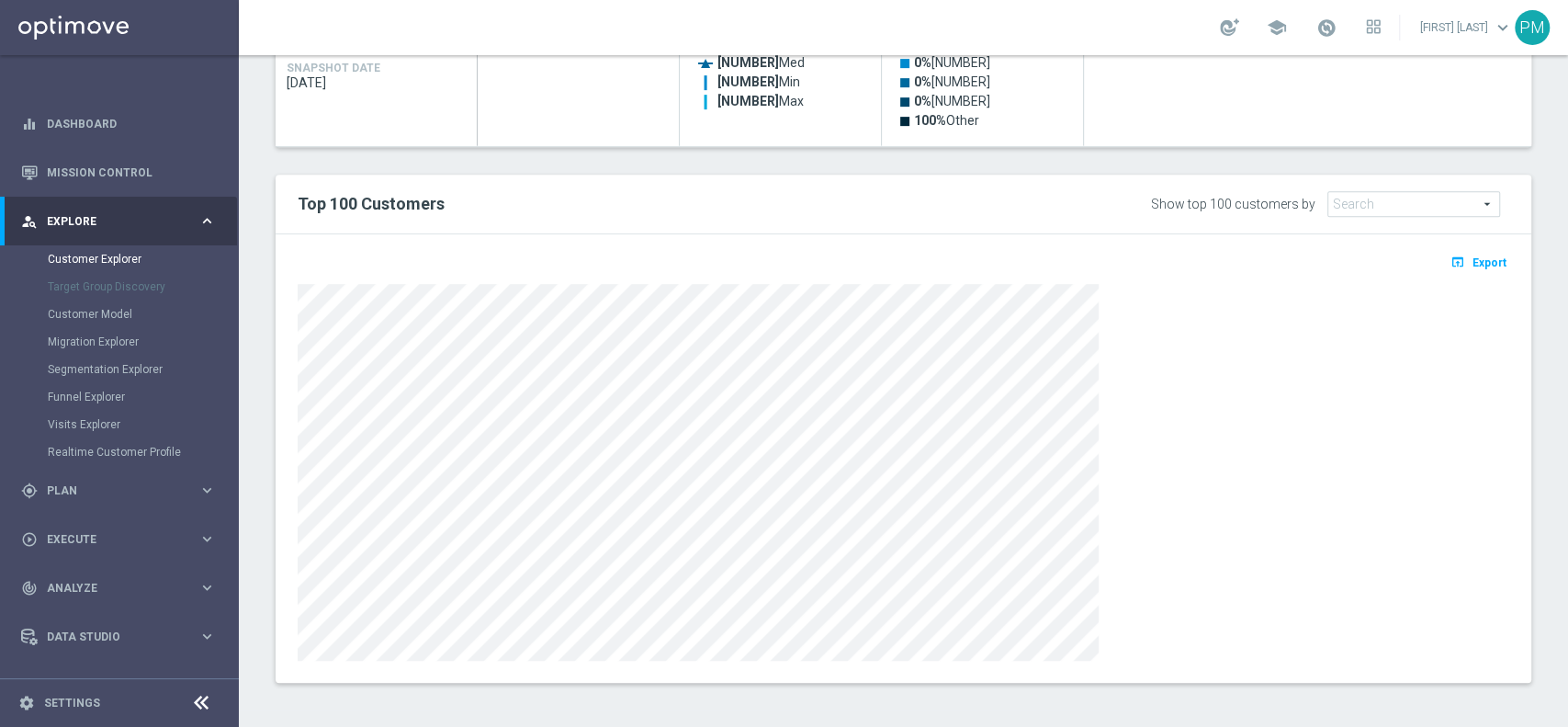 click on "open_in_browser
Export" 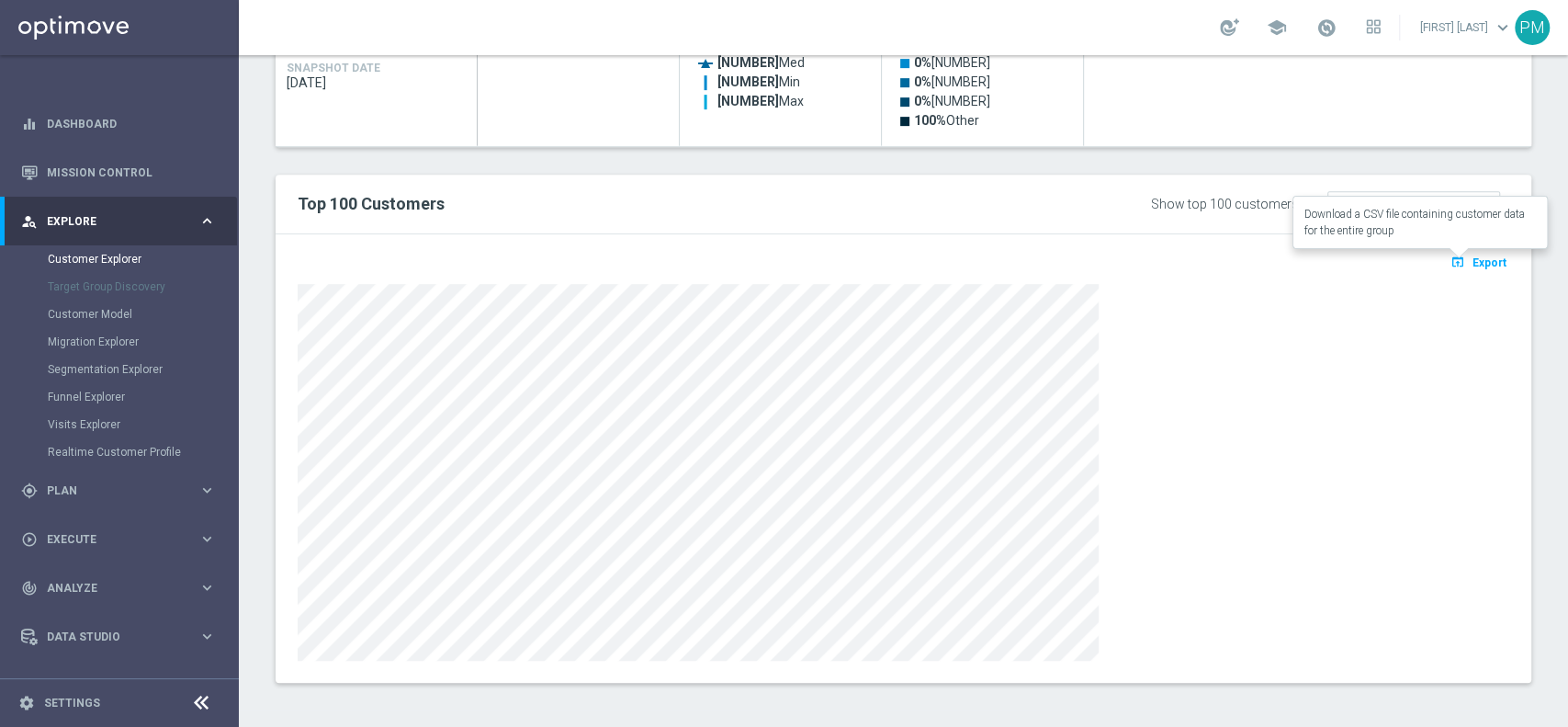 click on "Export" 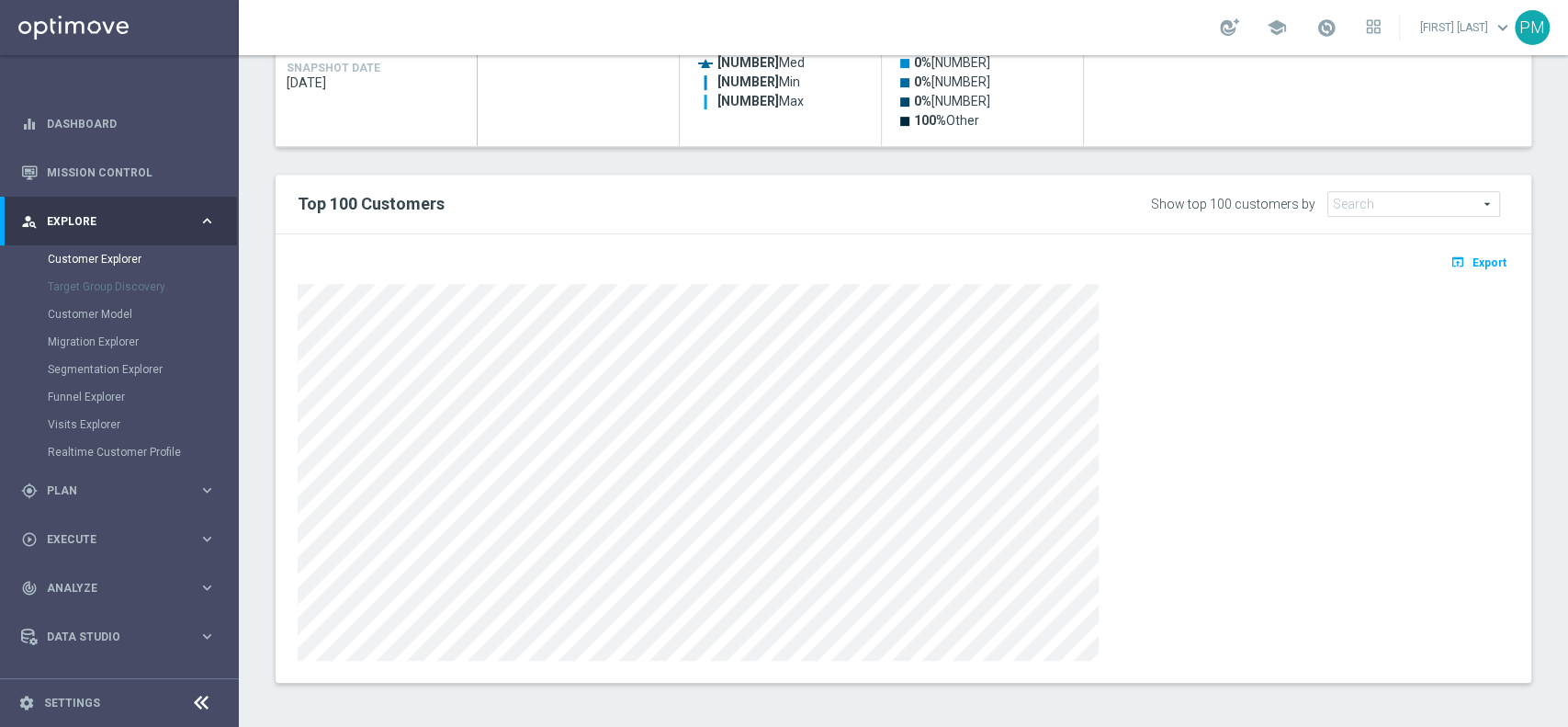 scroll, scrollTop: 0, scrollLeft: 0, axis: both 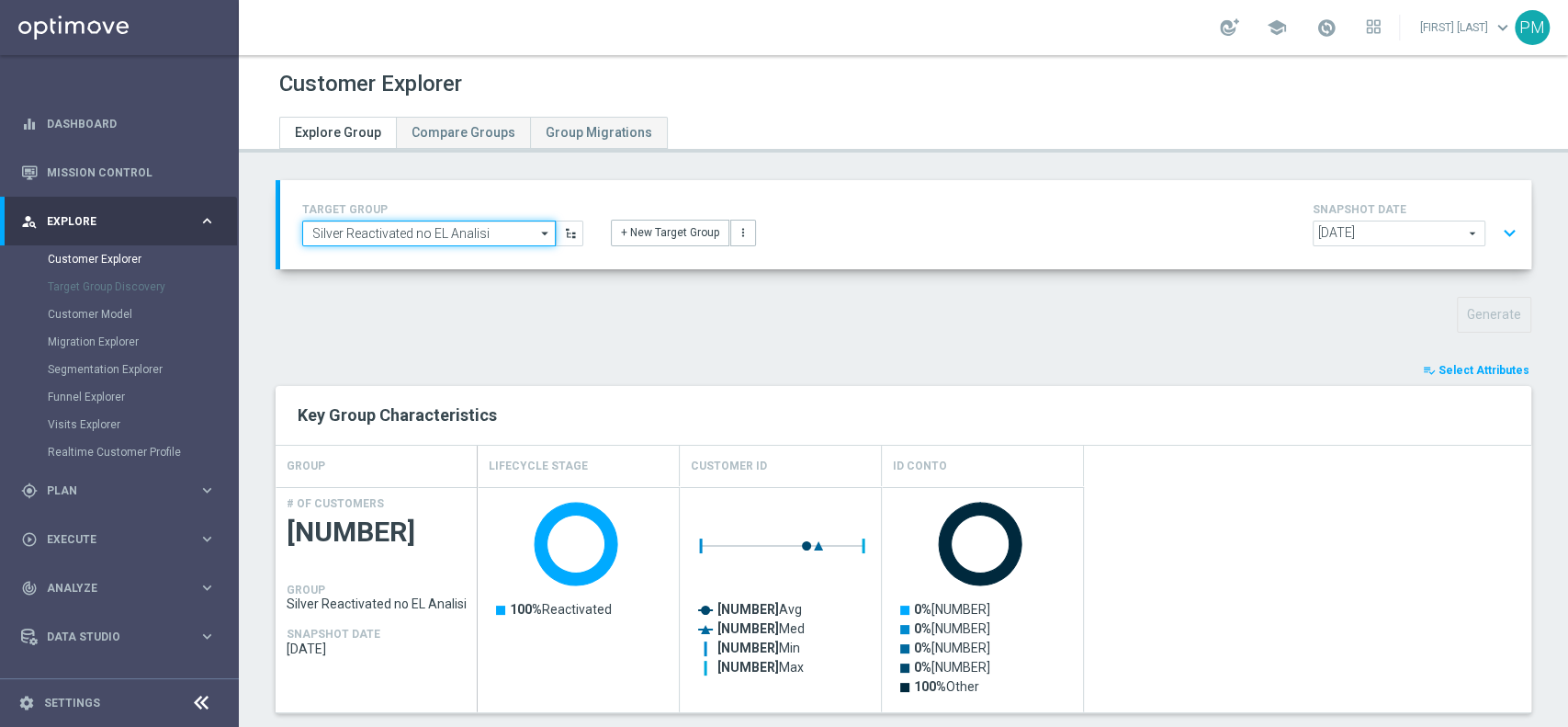 click on "Silver Reactivated no EL Analisi" 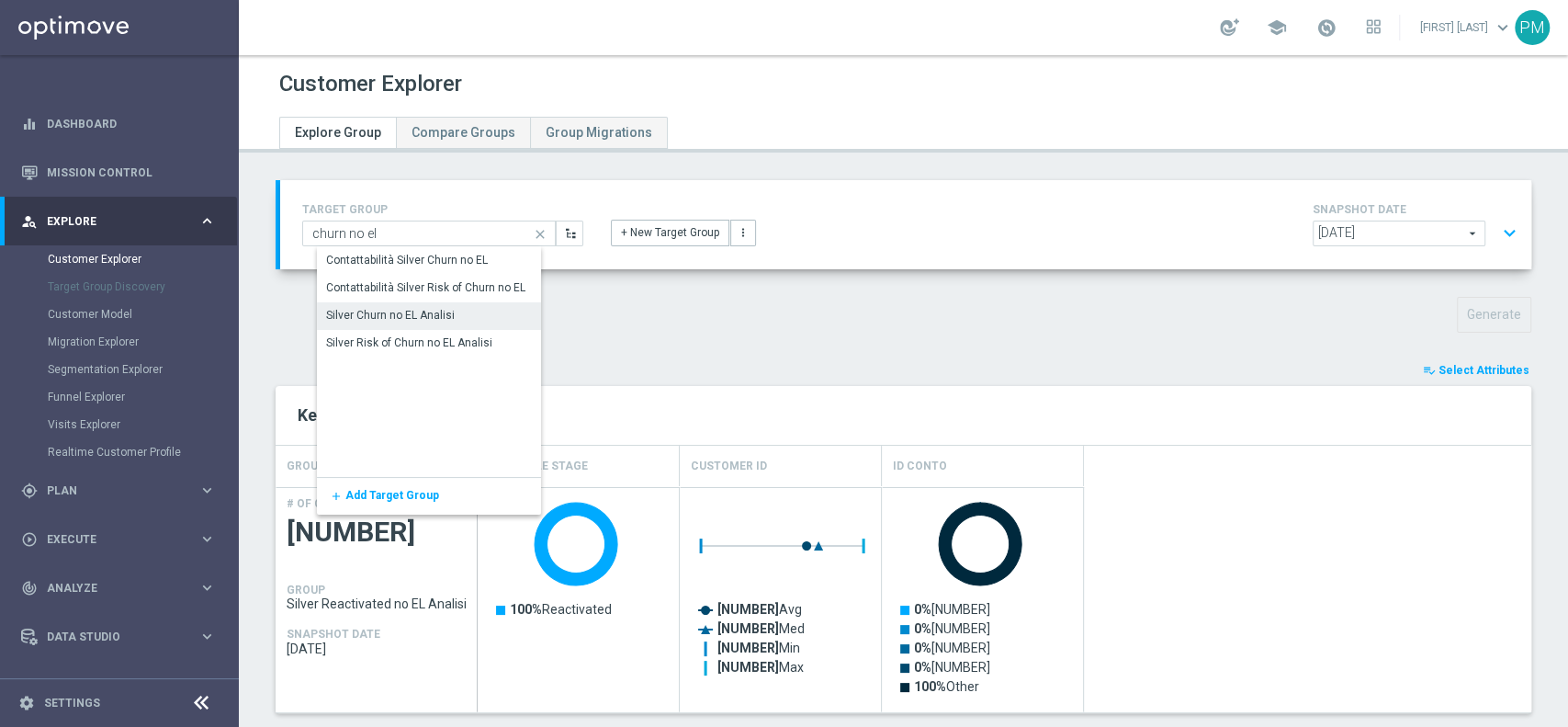 click on "Silver Churn no EL Analisi" 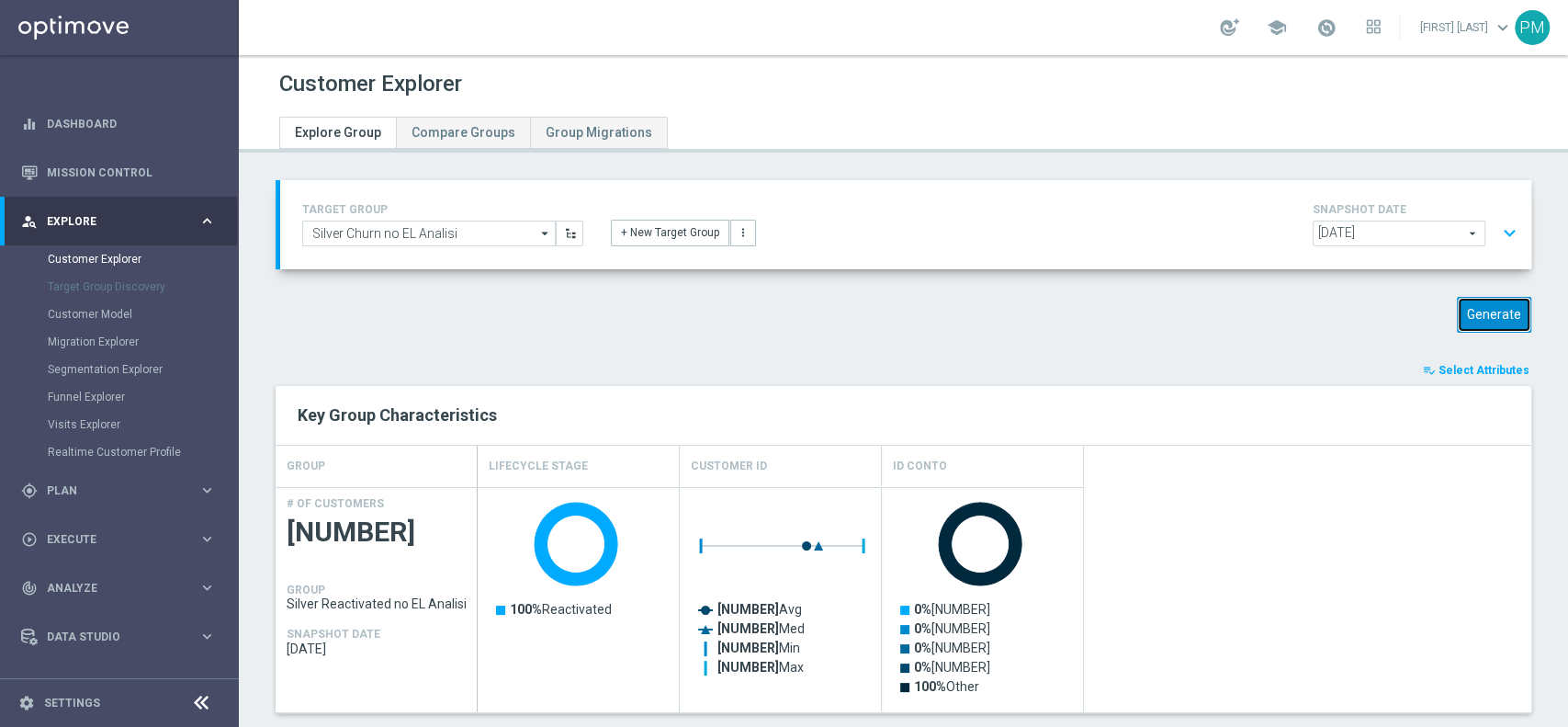 click on "Generate" 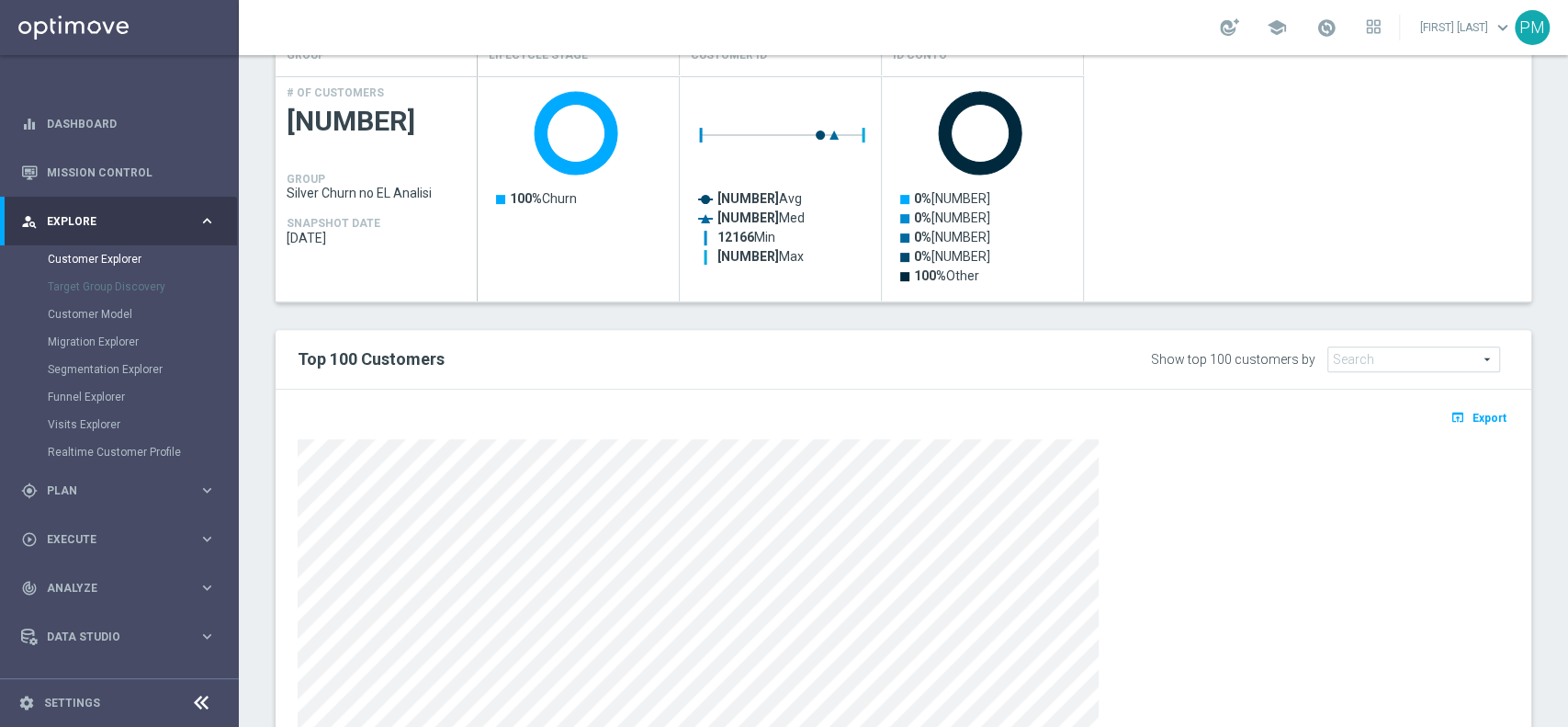 scroll, scrollTop: 566, scrollLeft: 0, axis: vertical 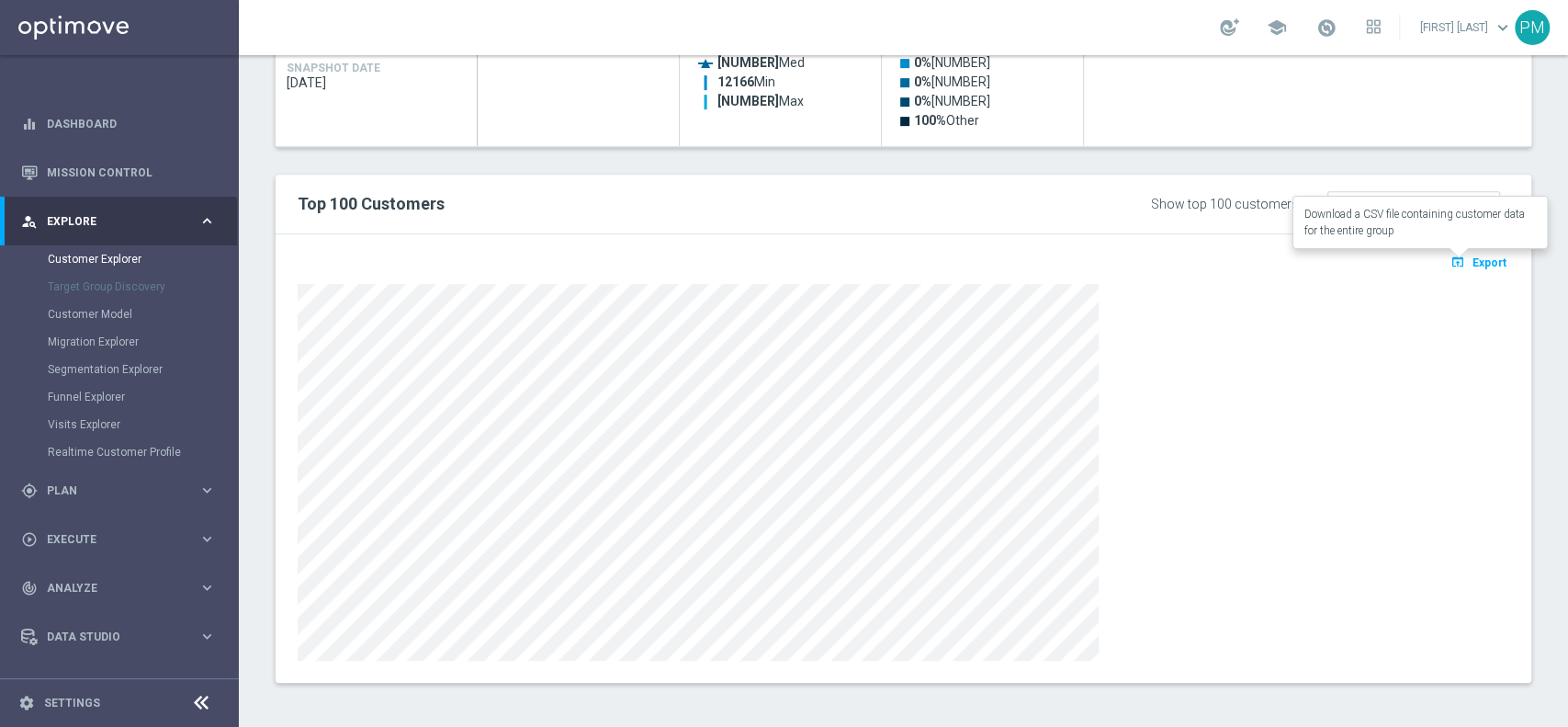 click on "Export" 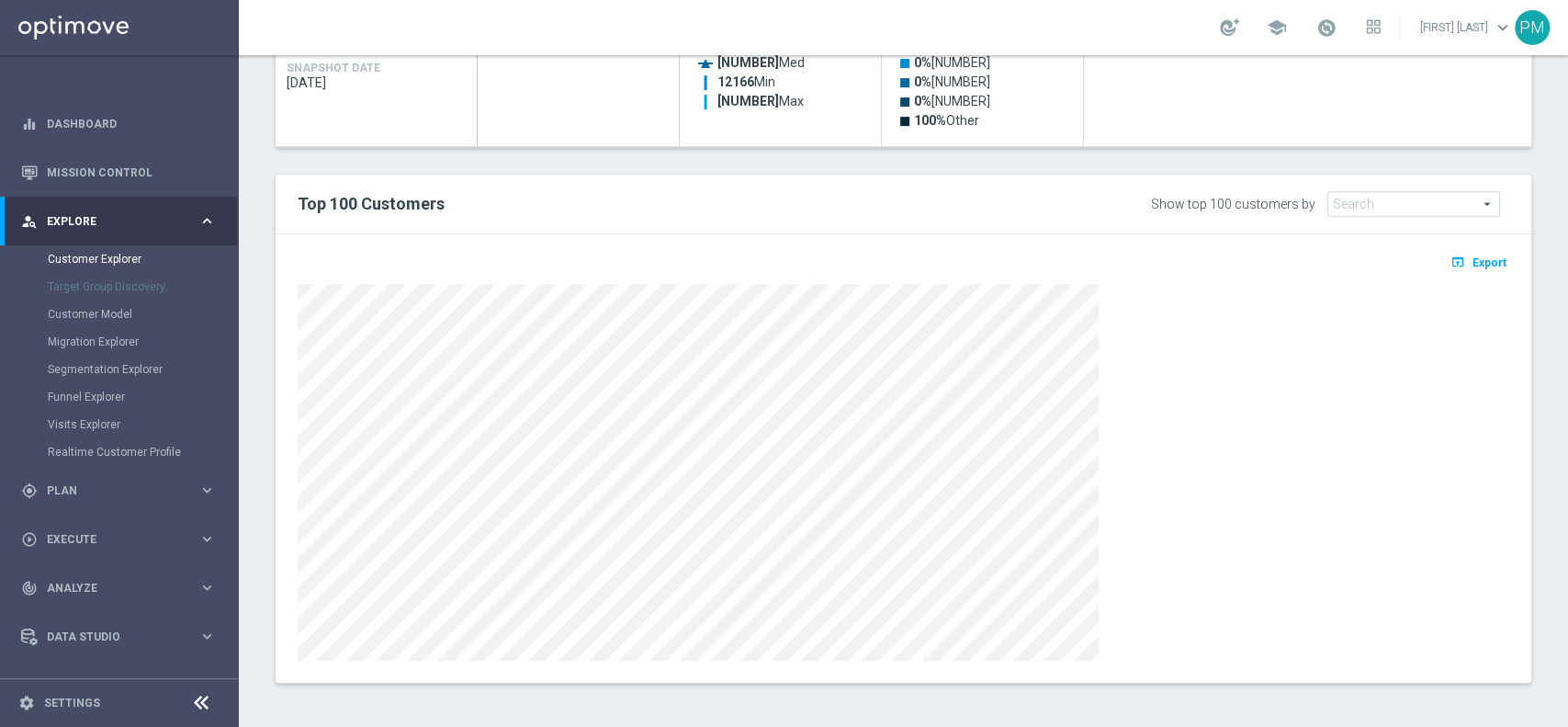 scroll, scrollTop: 0, scrollLeft: 0, axis: both 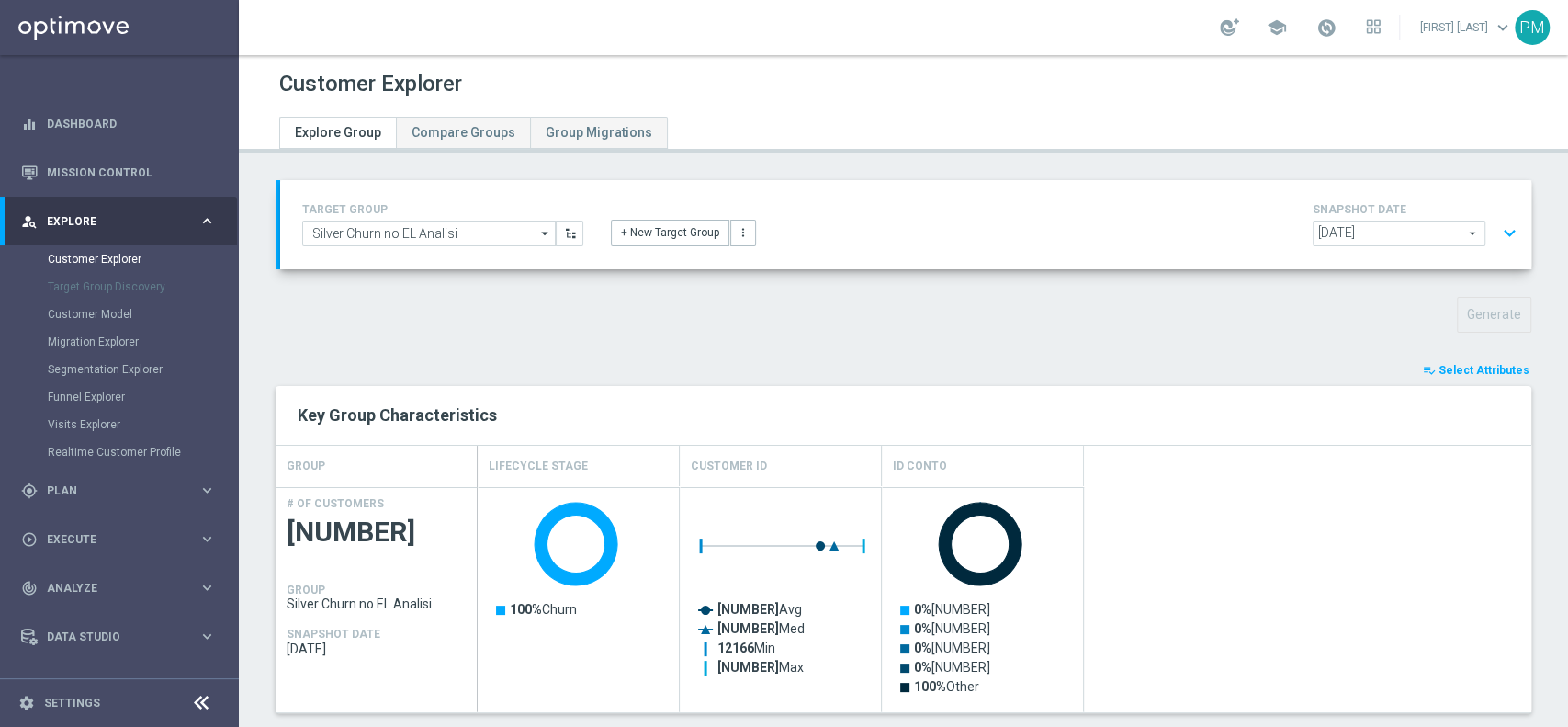 click on "expand_more" 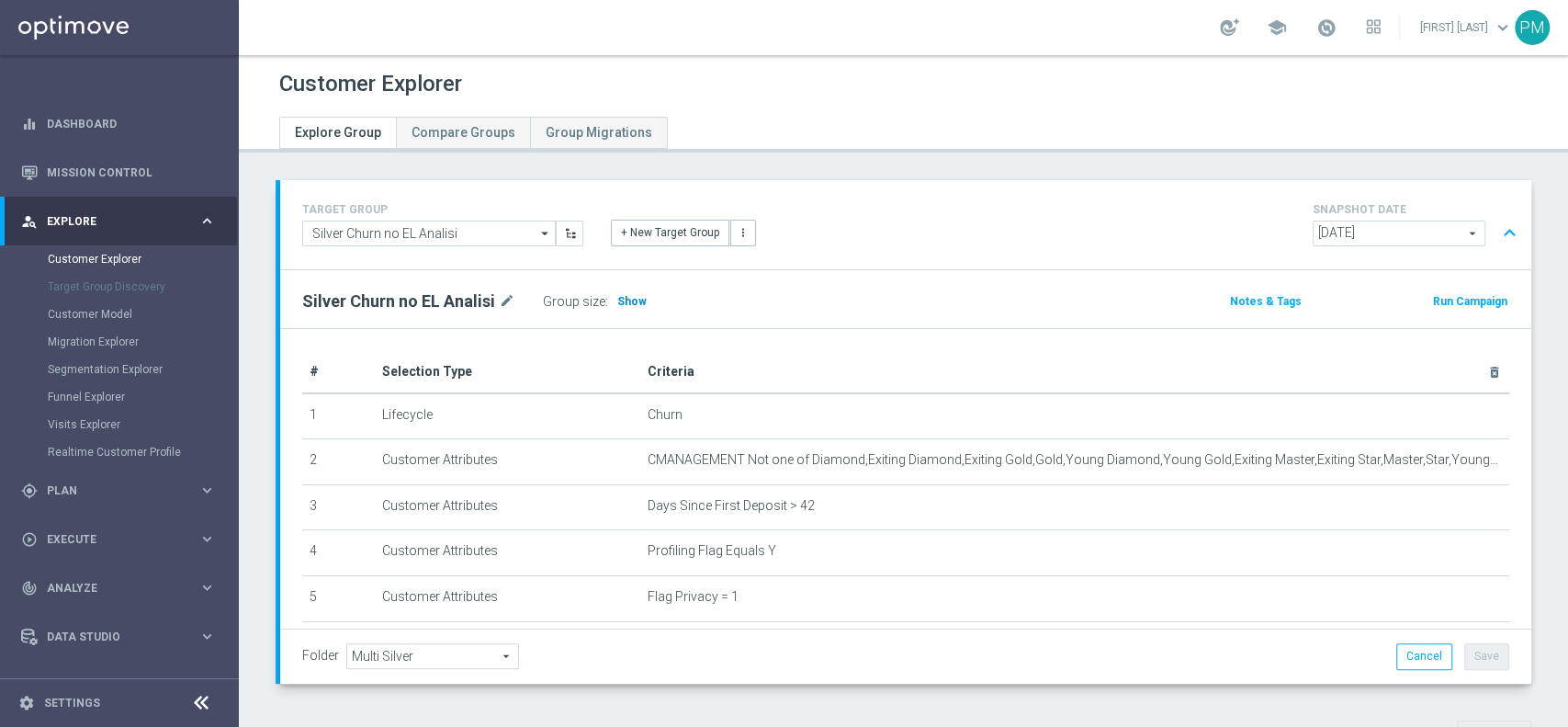 click on "Show" 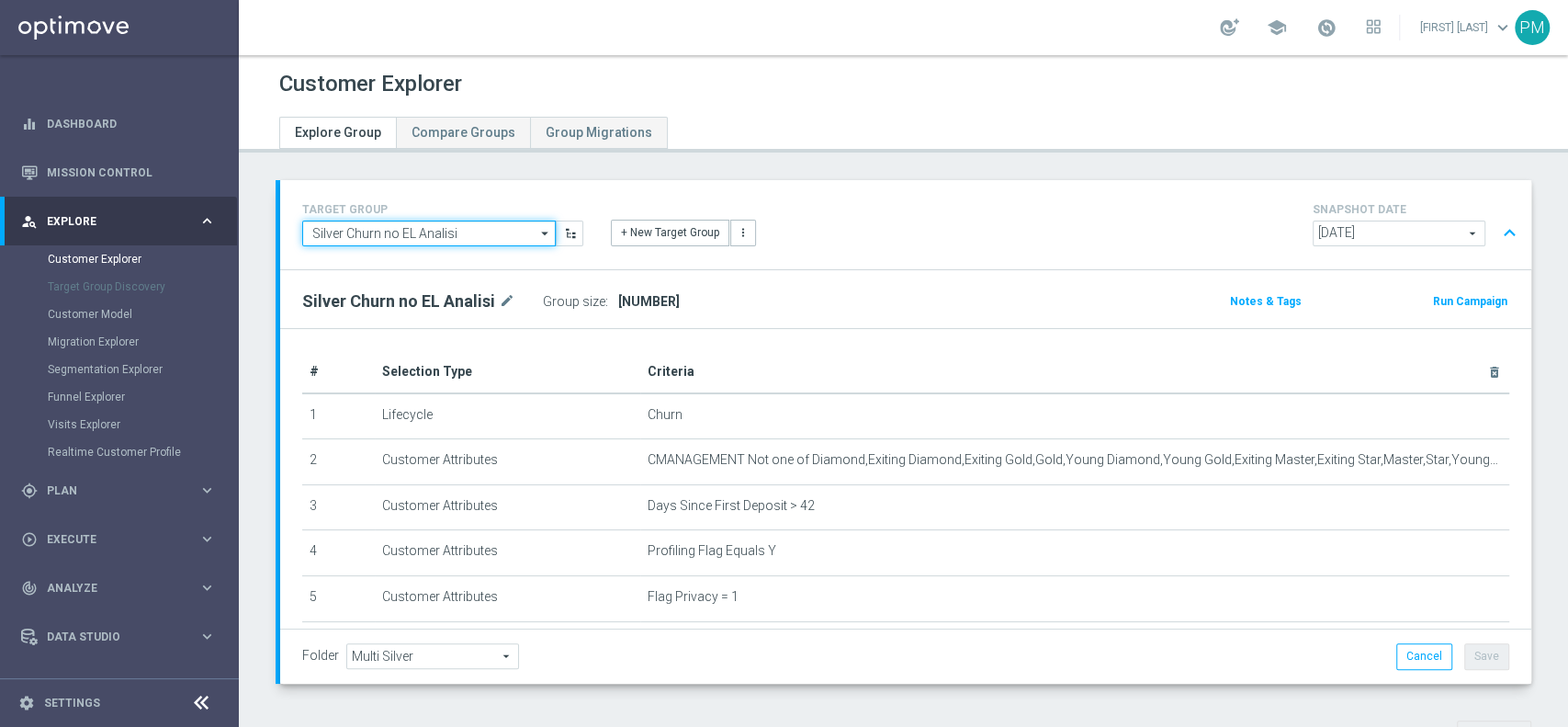 click on "Silver Churn no EL Analisi" 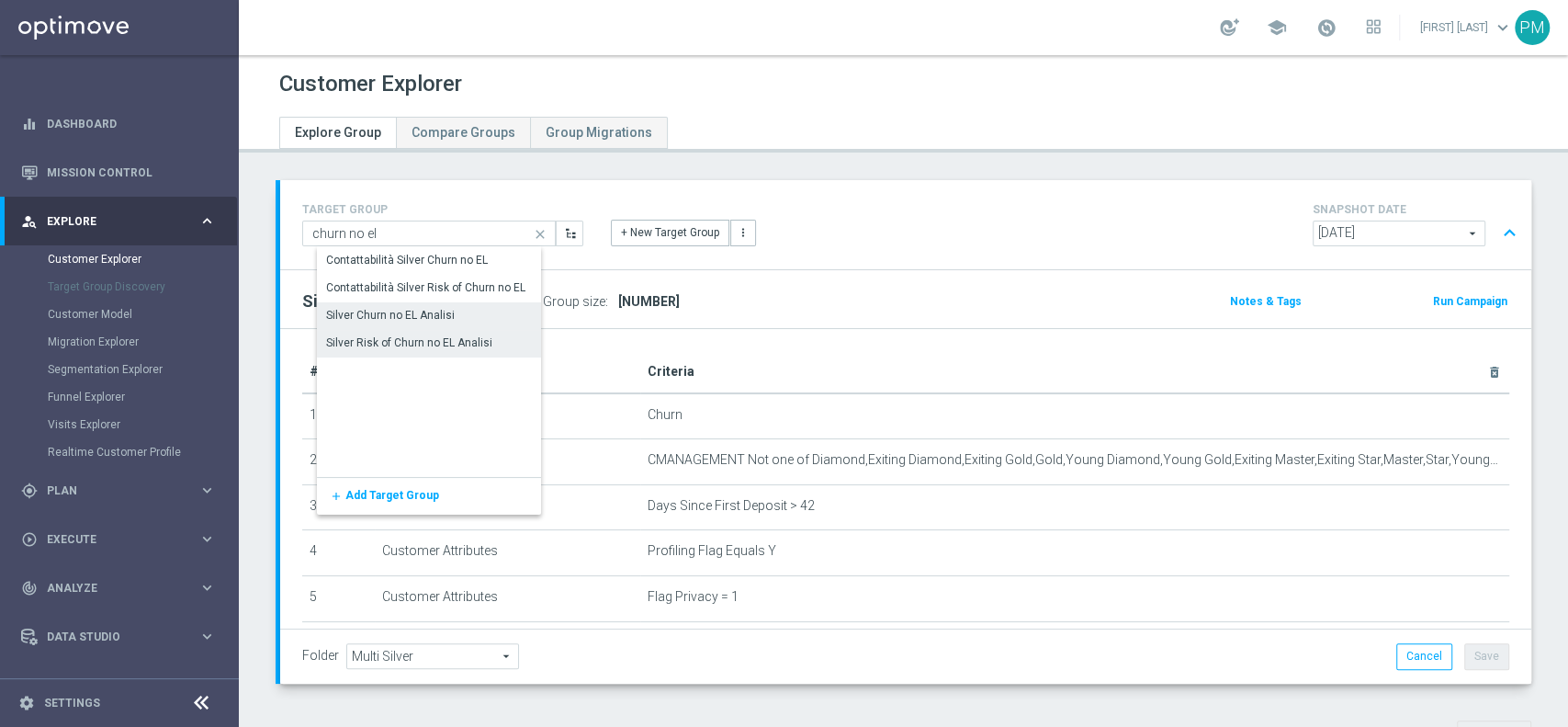 click on "Silver Risk of Churn no EL Analisi" 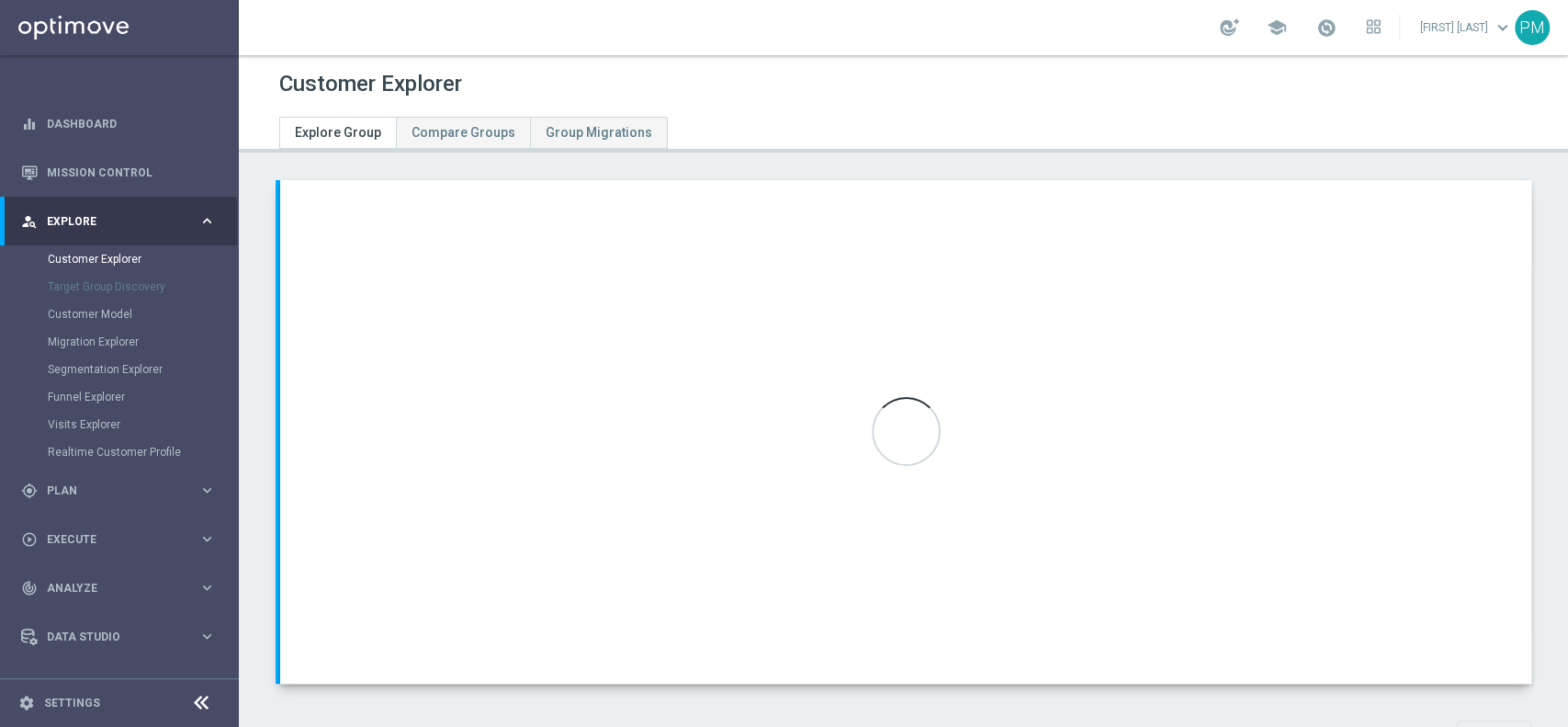 type on "Active Multi Riattivati cont" 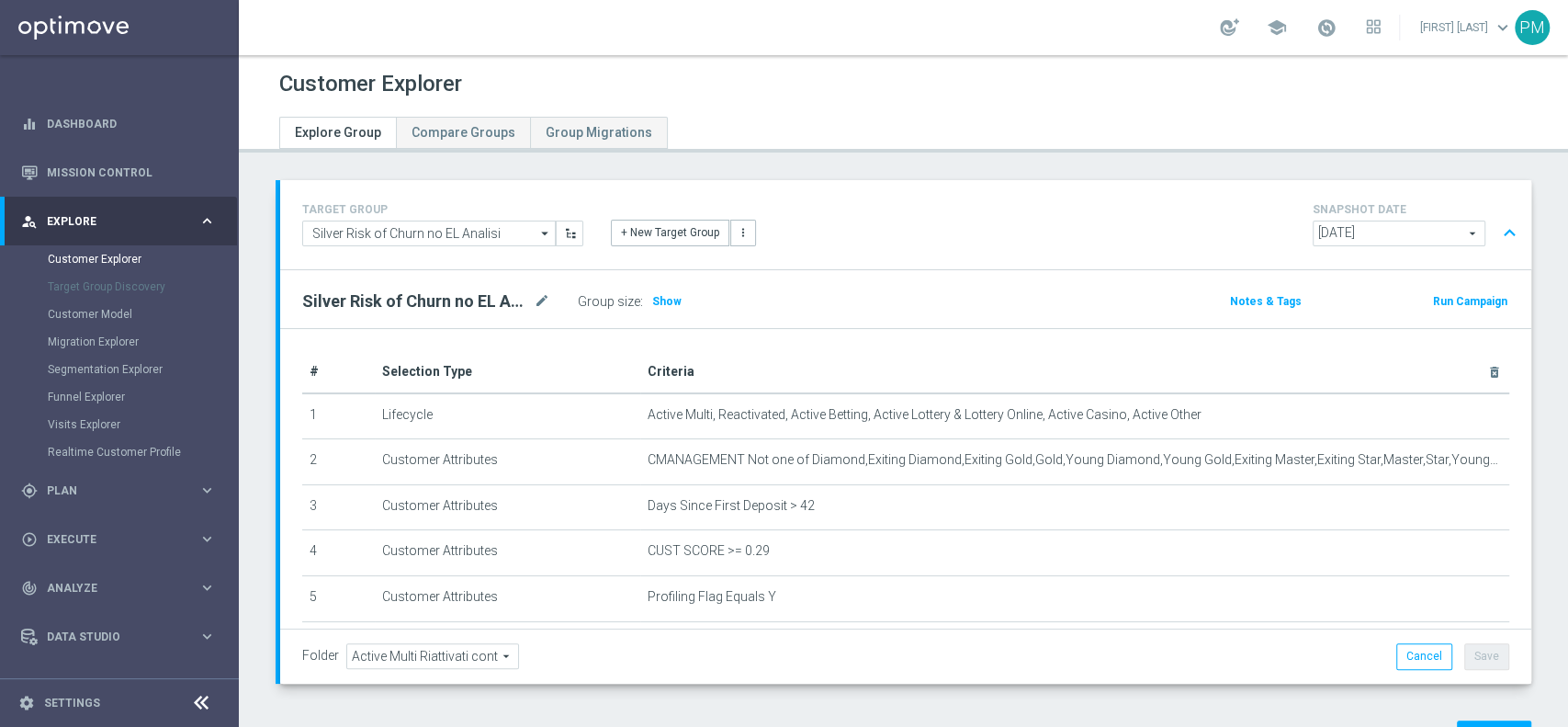 click on "expand_less" 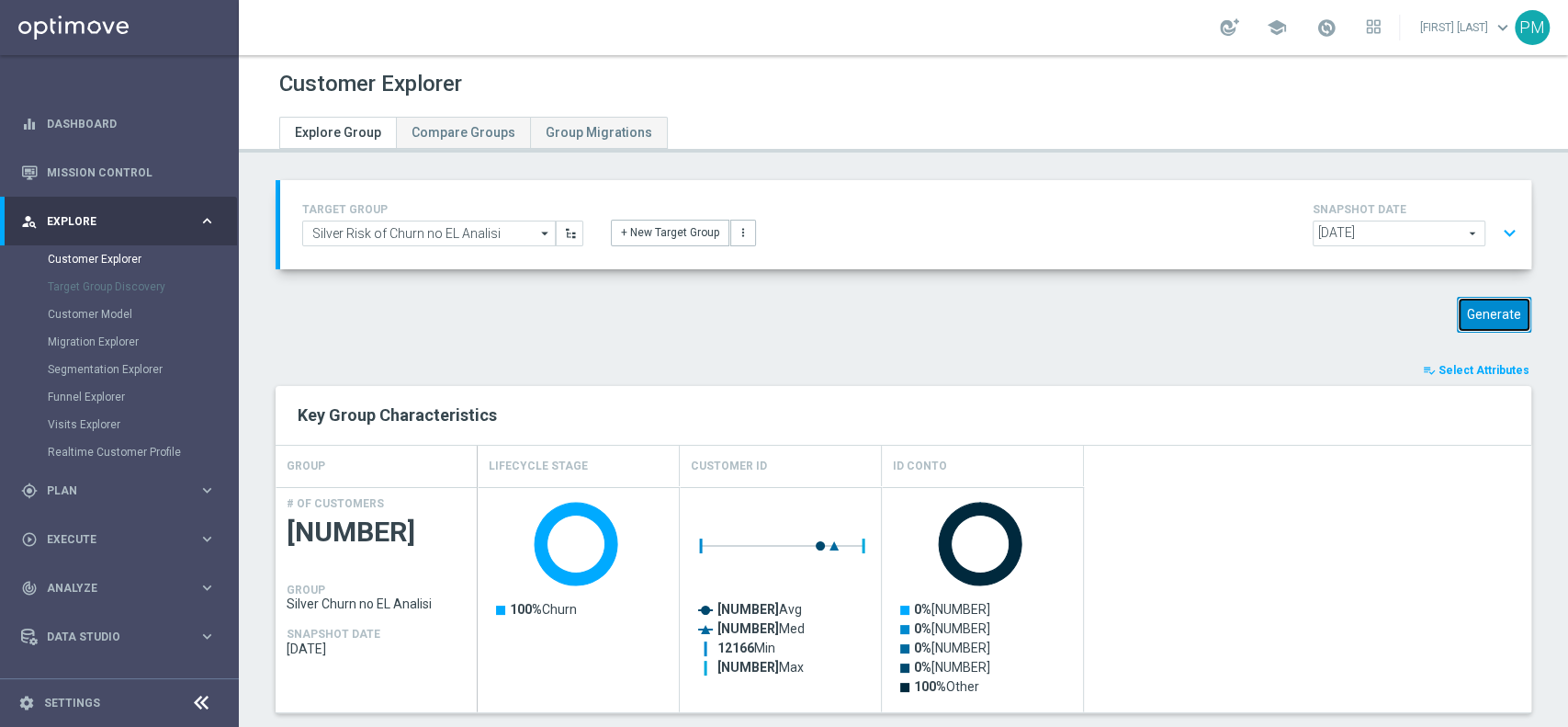 click on "Generate" 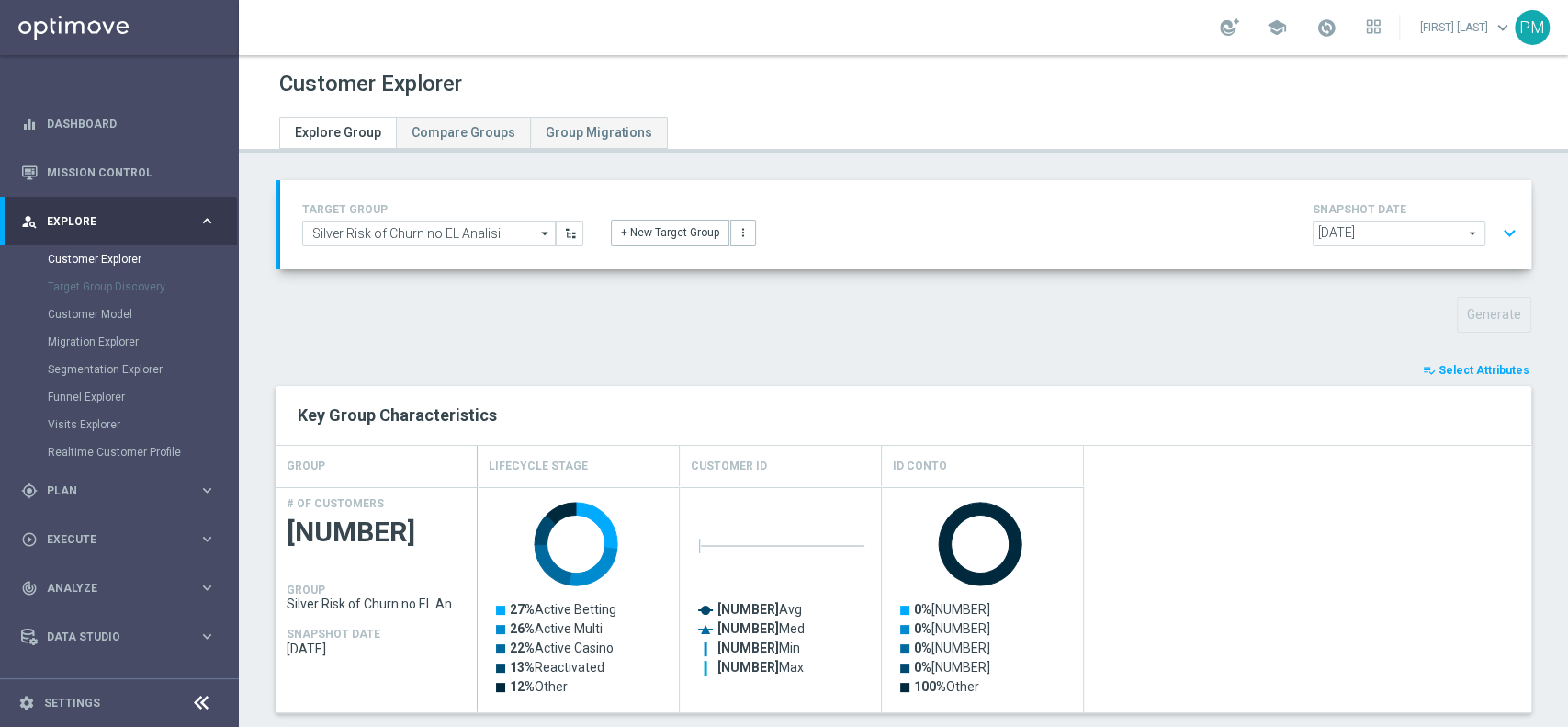 scroll, scrollTop: 566, scrollLeft: 0, axis: vertical 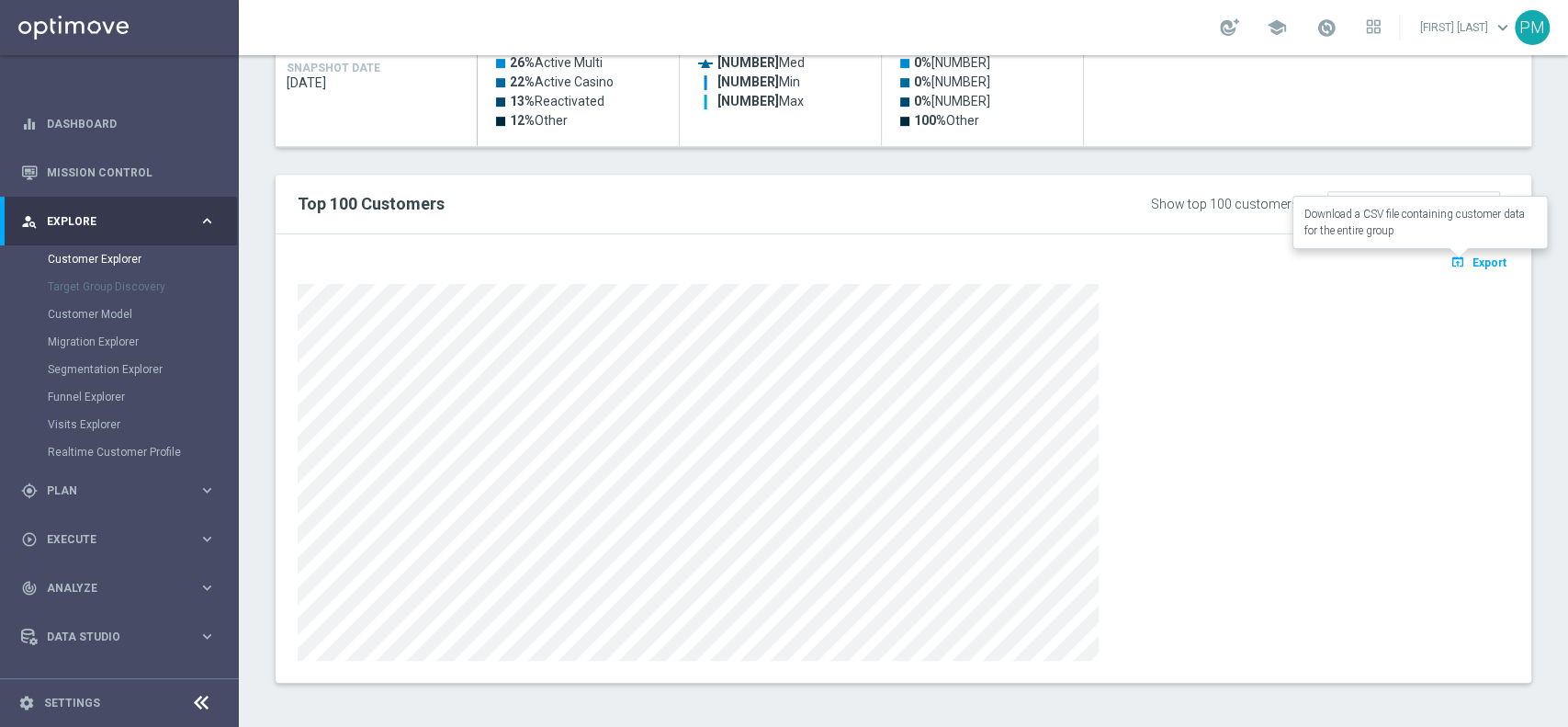 click on "open_in_browser" 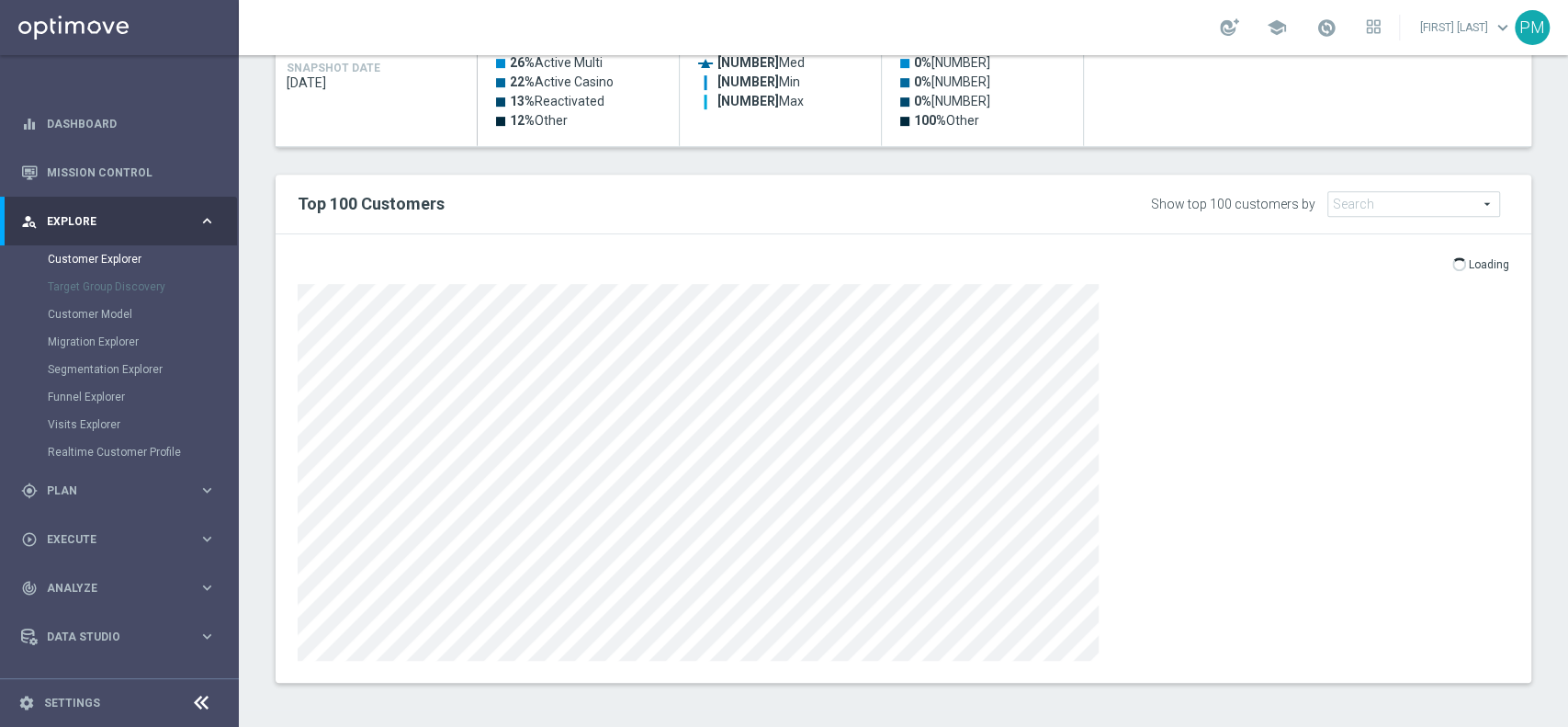 scroll, scrollTop: 0, scrollLeft: 0, axis: both 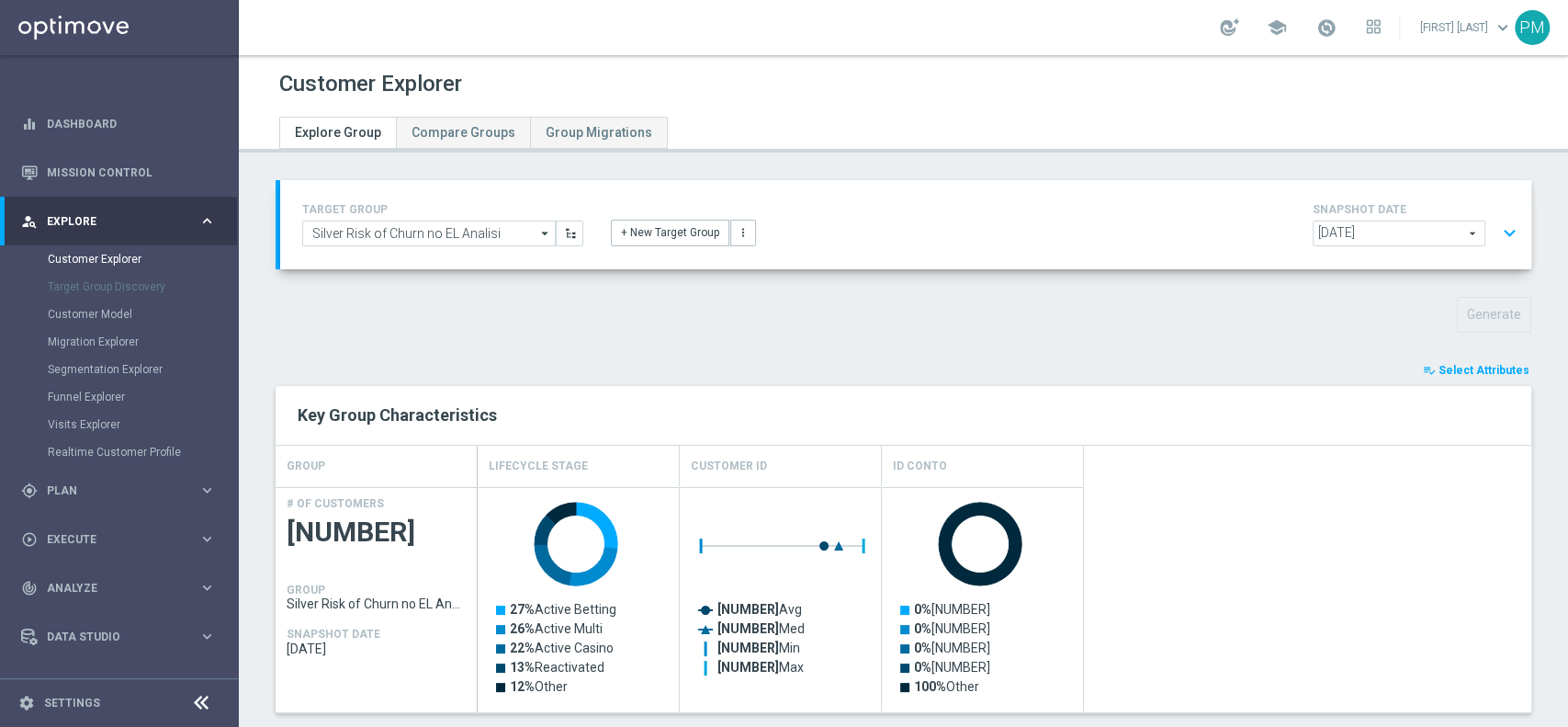 click on "expand_more" 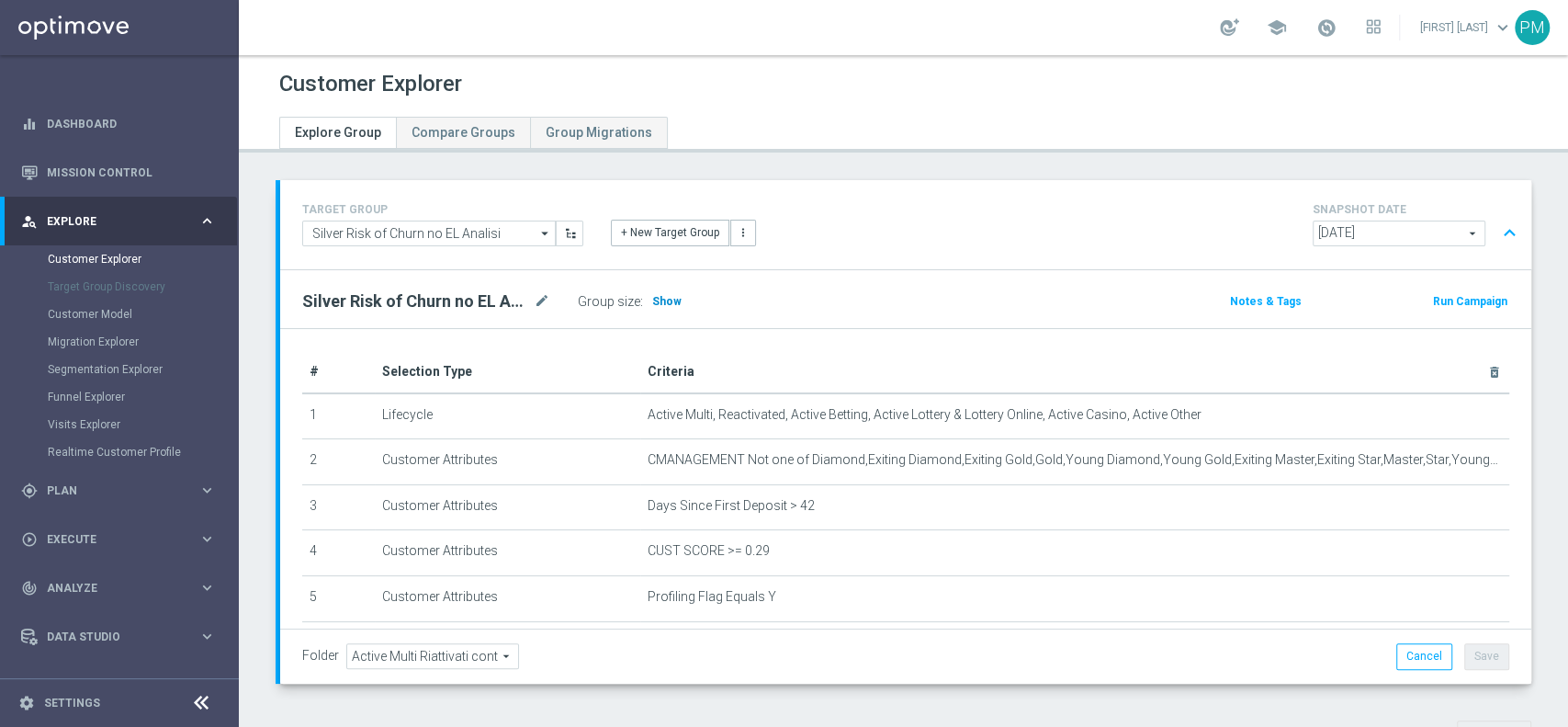 click on "Show" 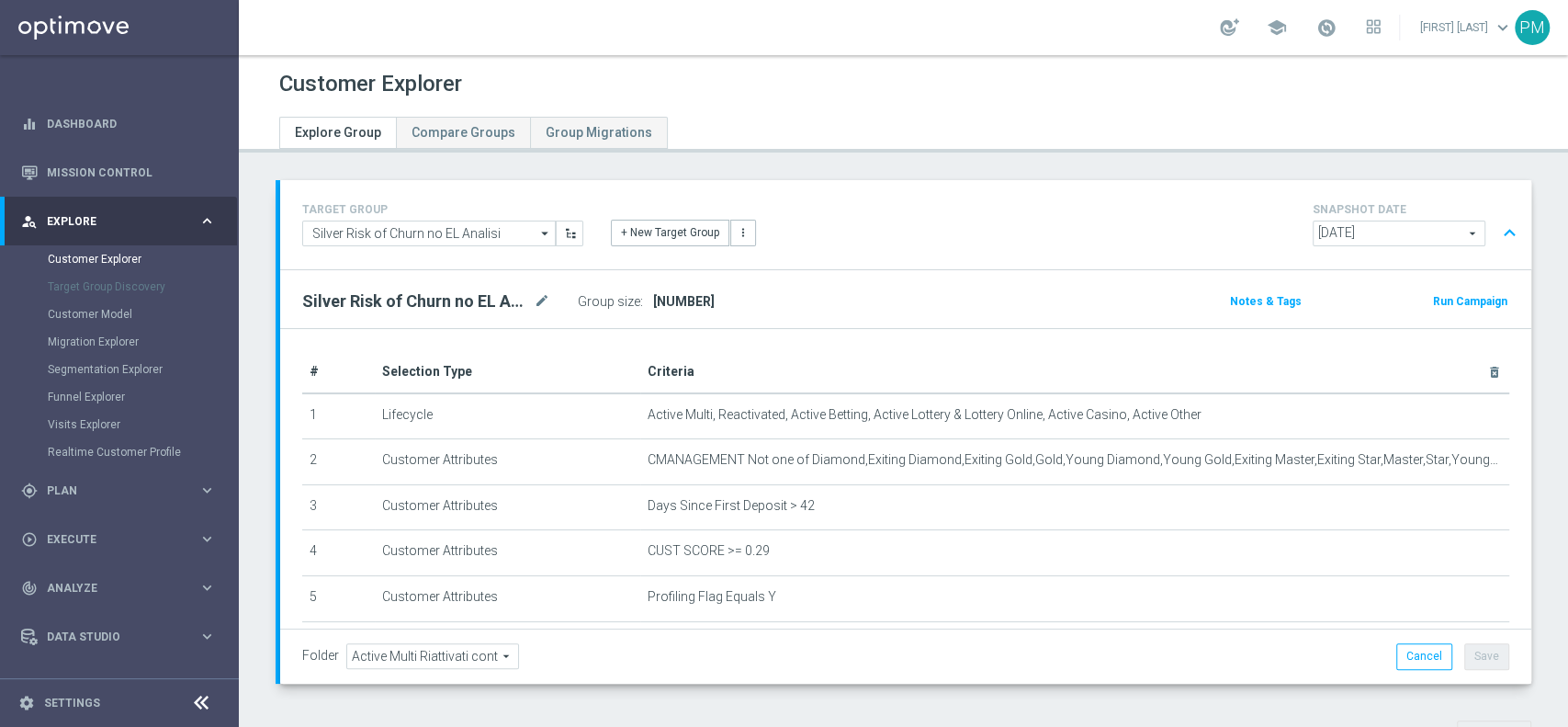 click on "expand_less" 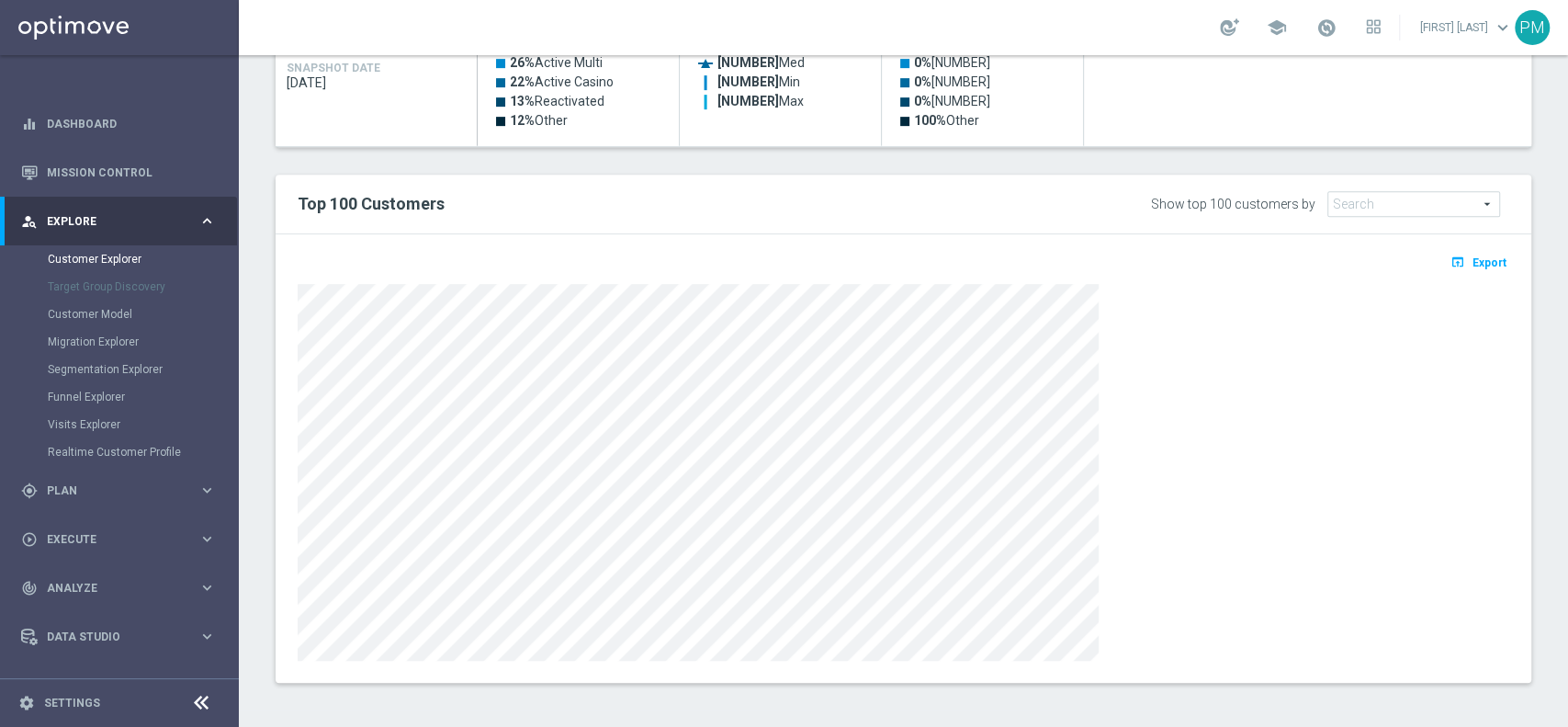 scroll, scrollTop: 0, scrollLeft: 0, axis: both 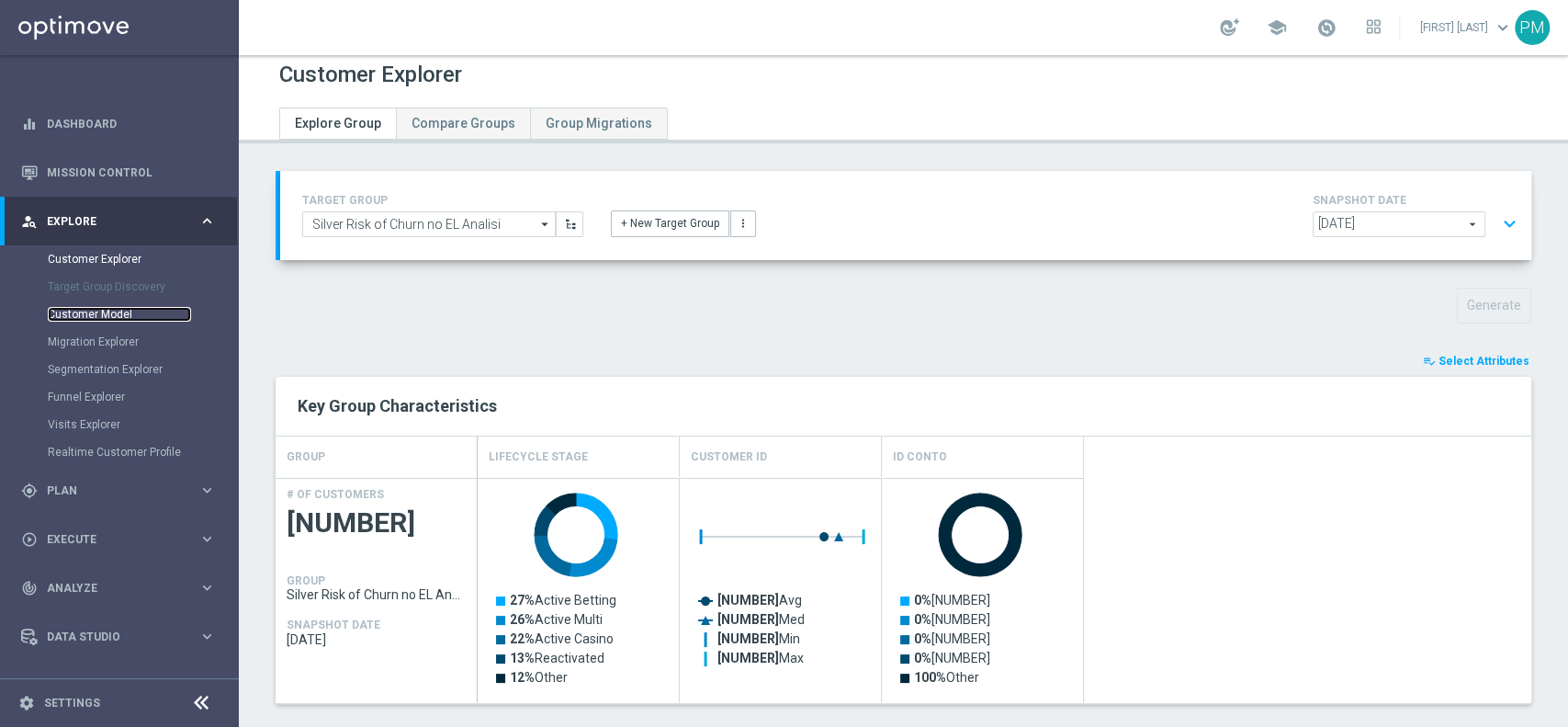 click on "Customer Model" at bounding box center (119, 314) 